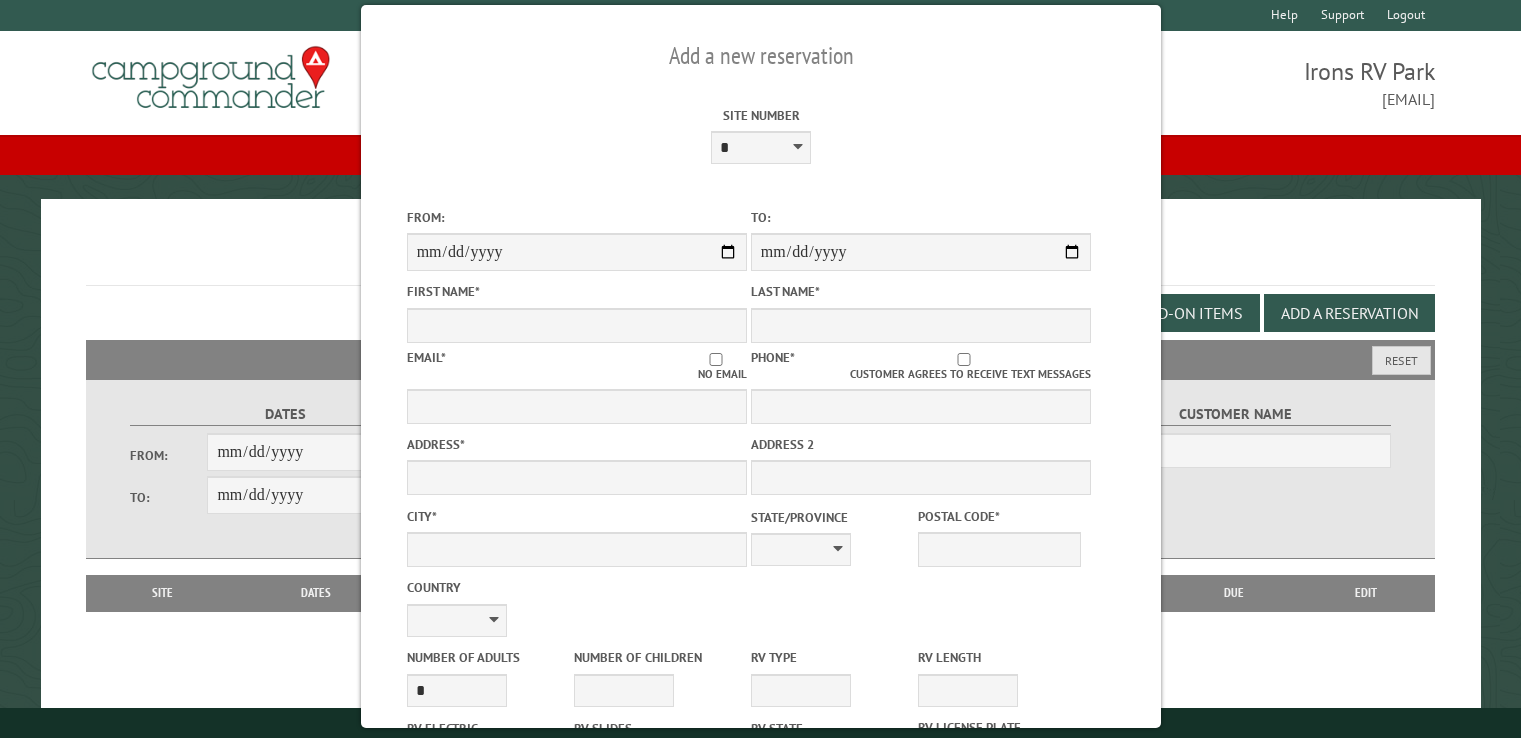 select on "*" 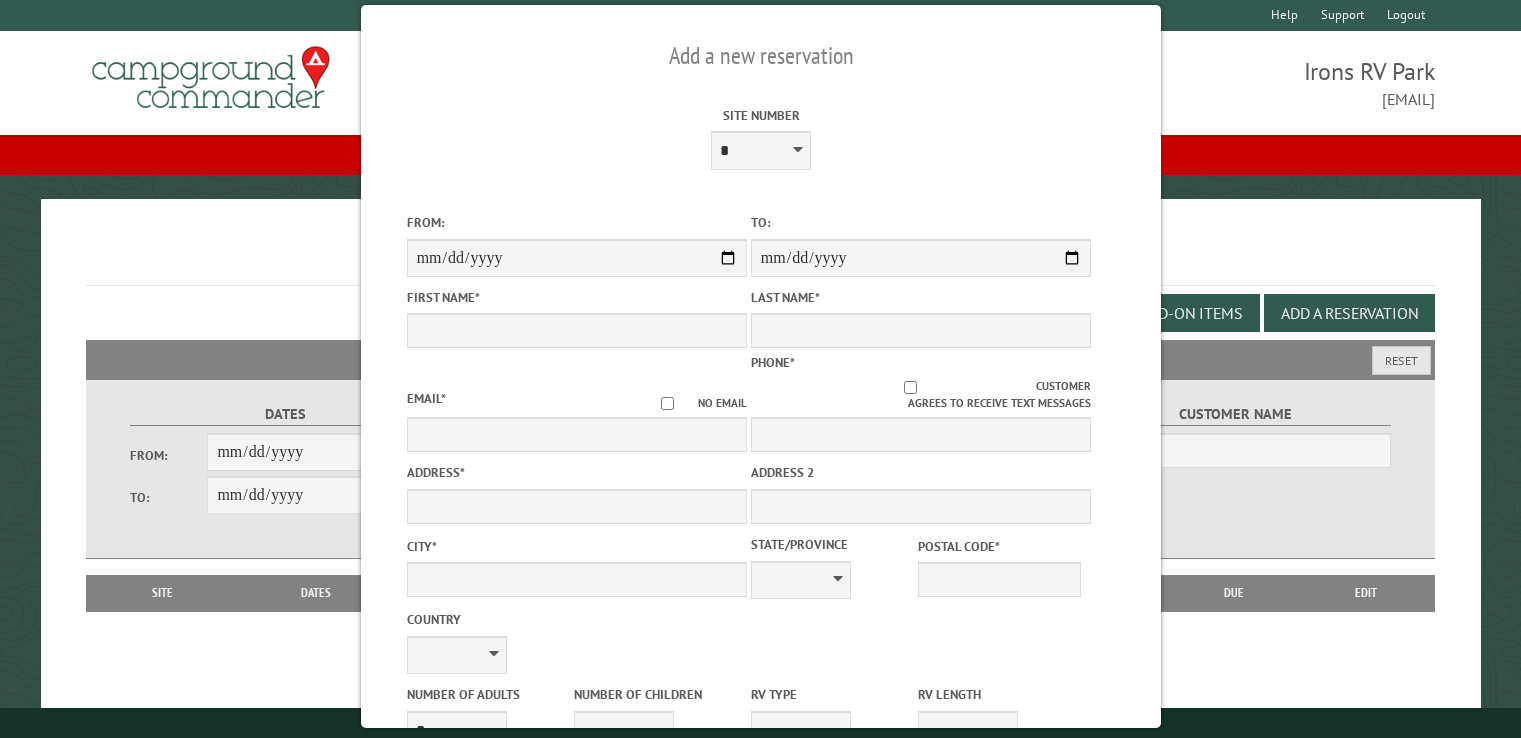 scroll, scrollTop: 0, scrollLeft: 0, axis: both 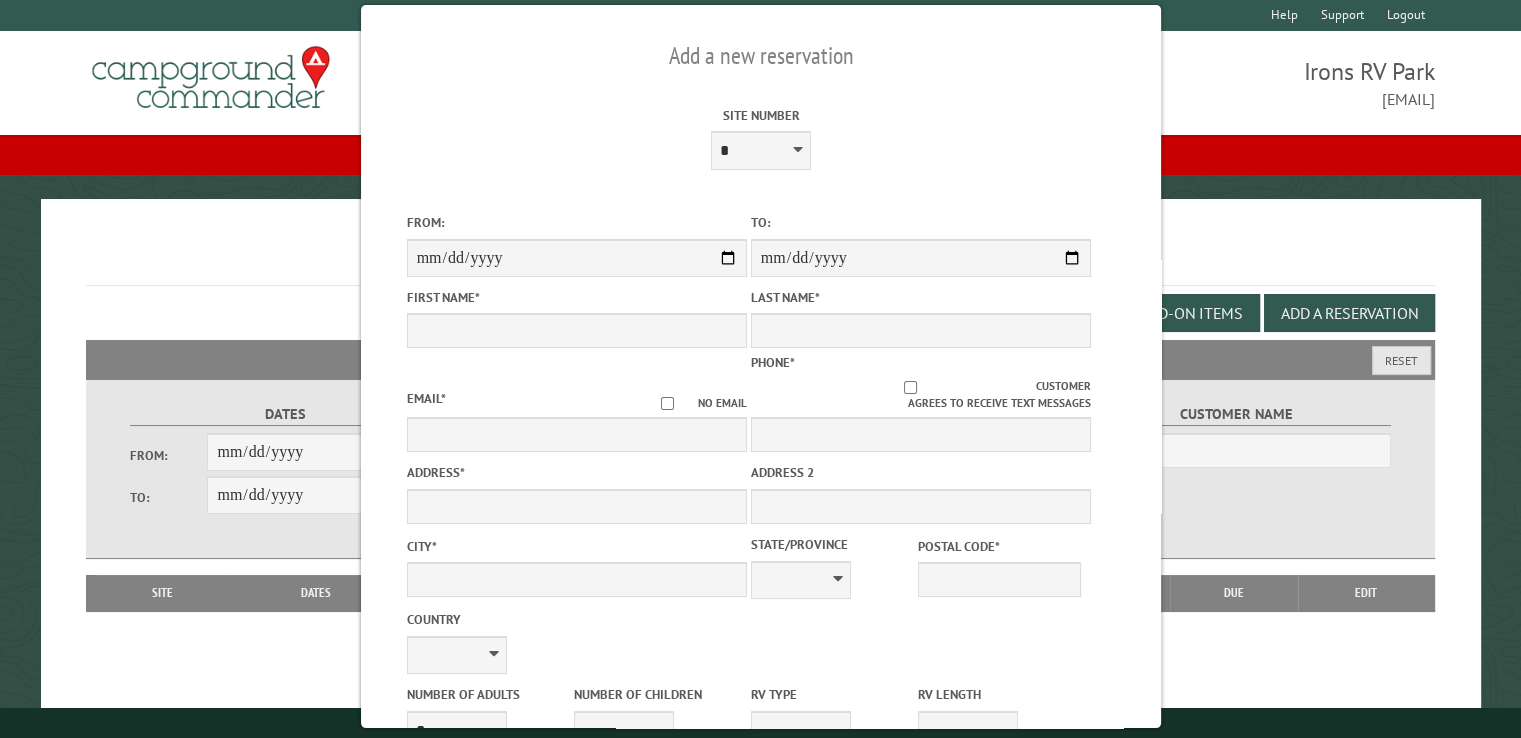 click on "From:" at bounding box center [576, 258] 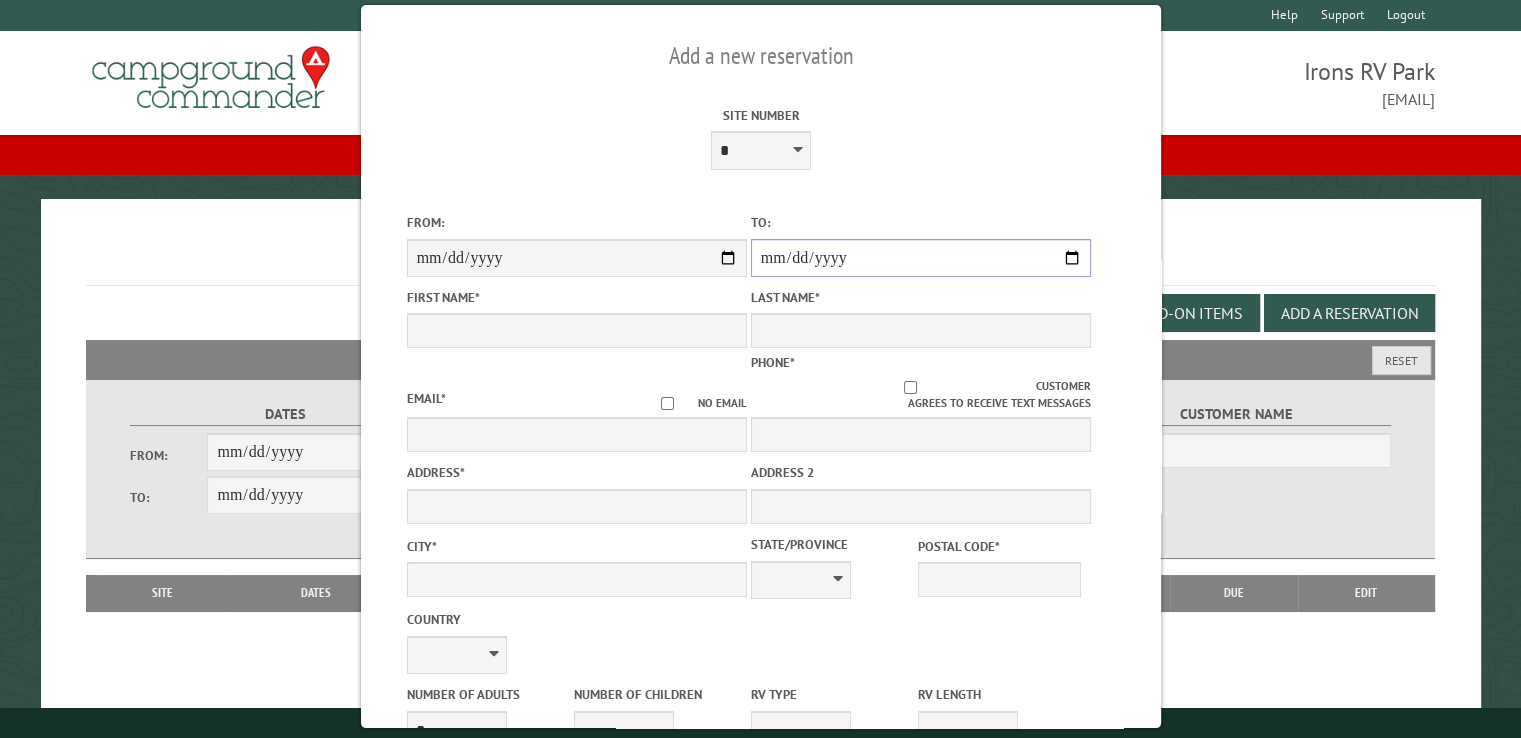 click on "**********" at bounding box center (920, 258) 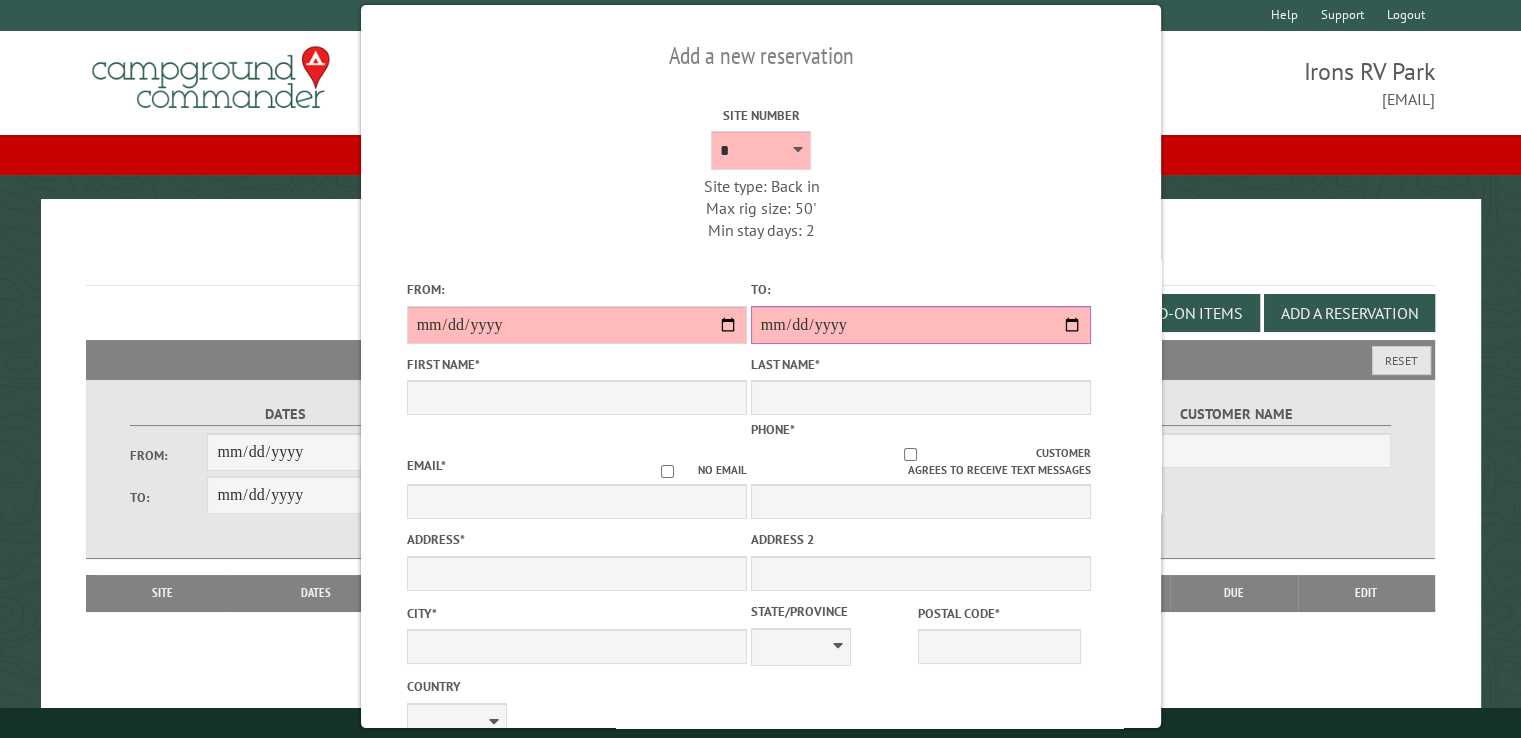 type on "**********" 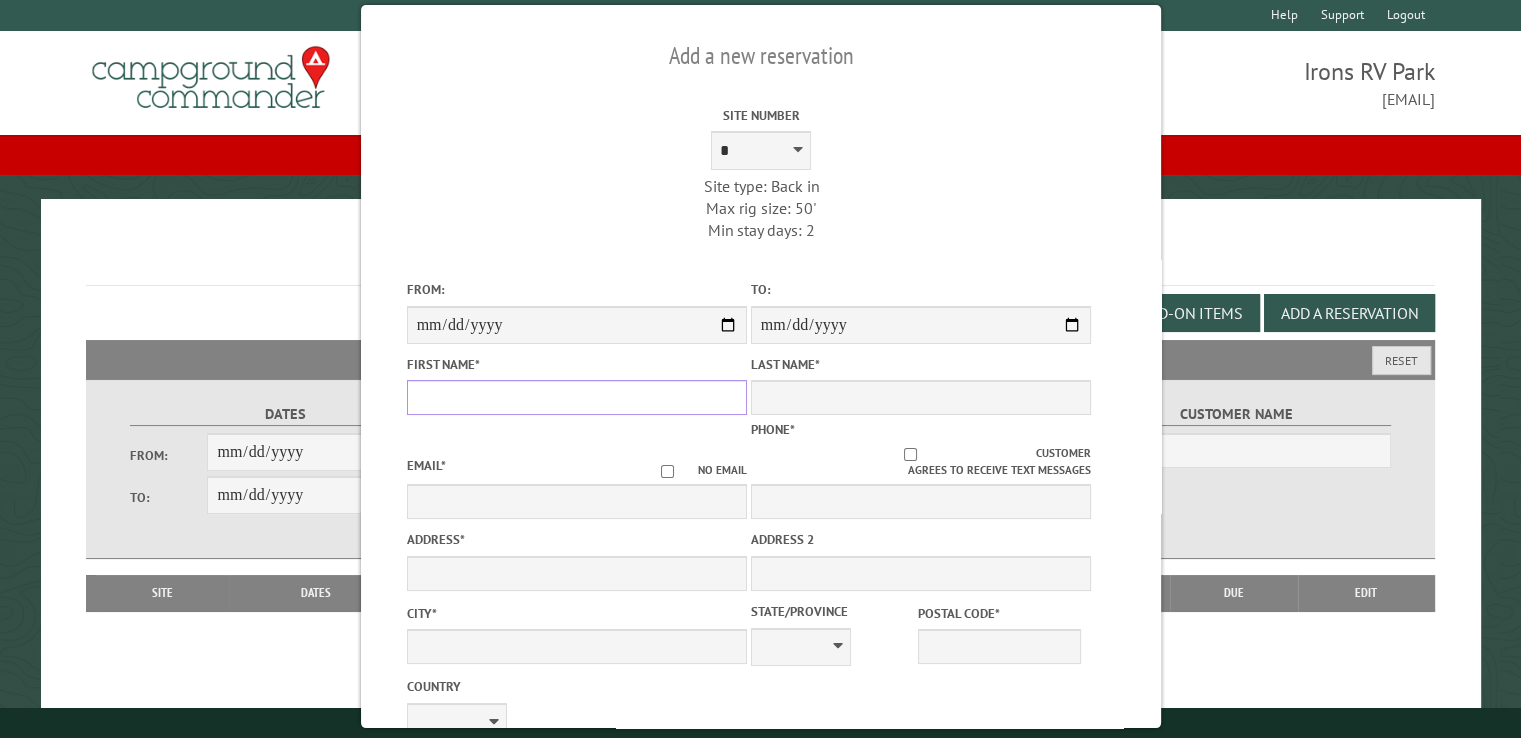 click on "First Name *" at bounding box center [576, 397] 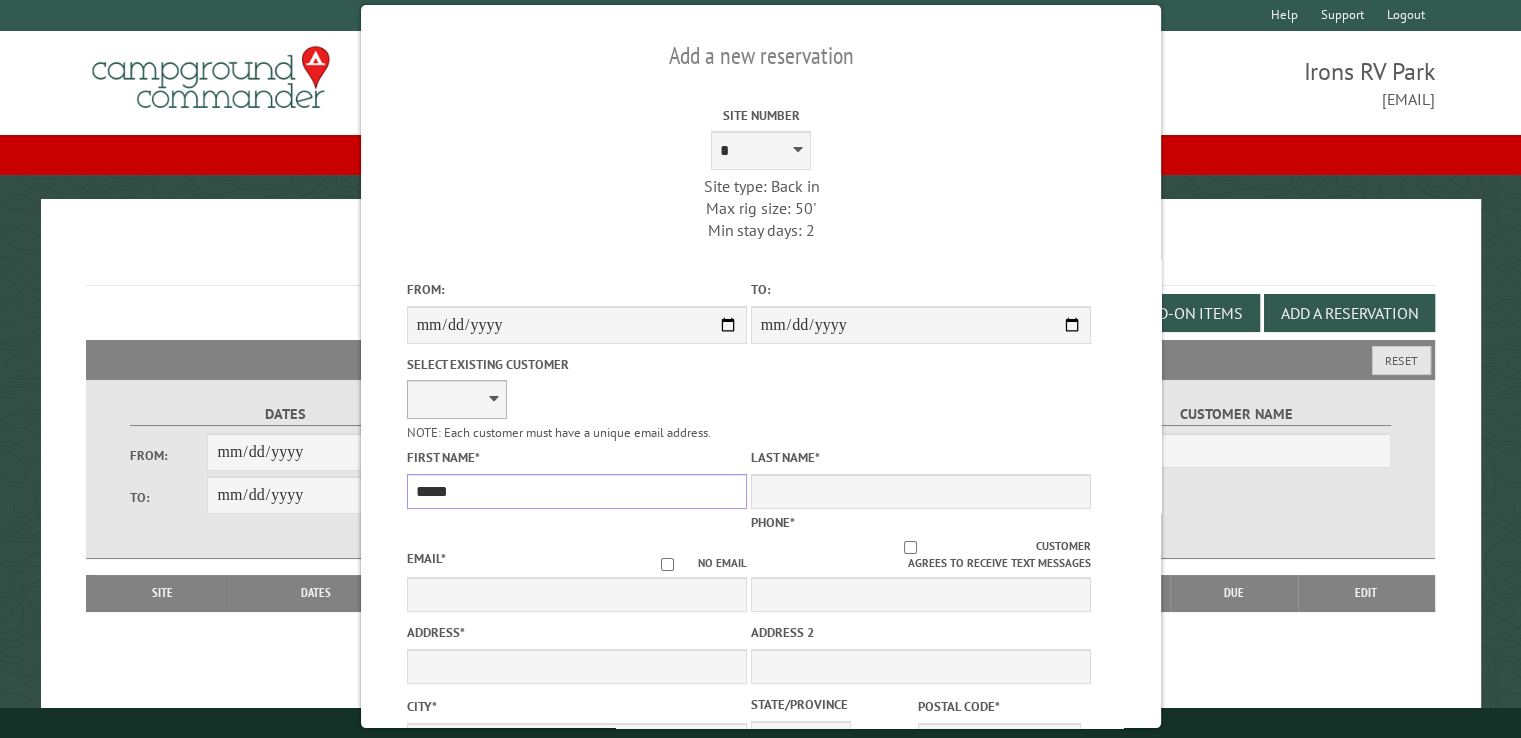 type on "*****" 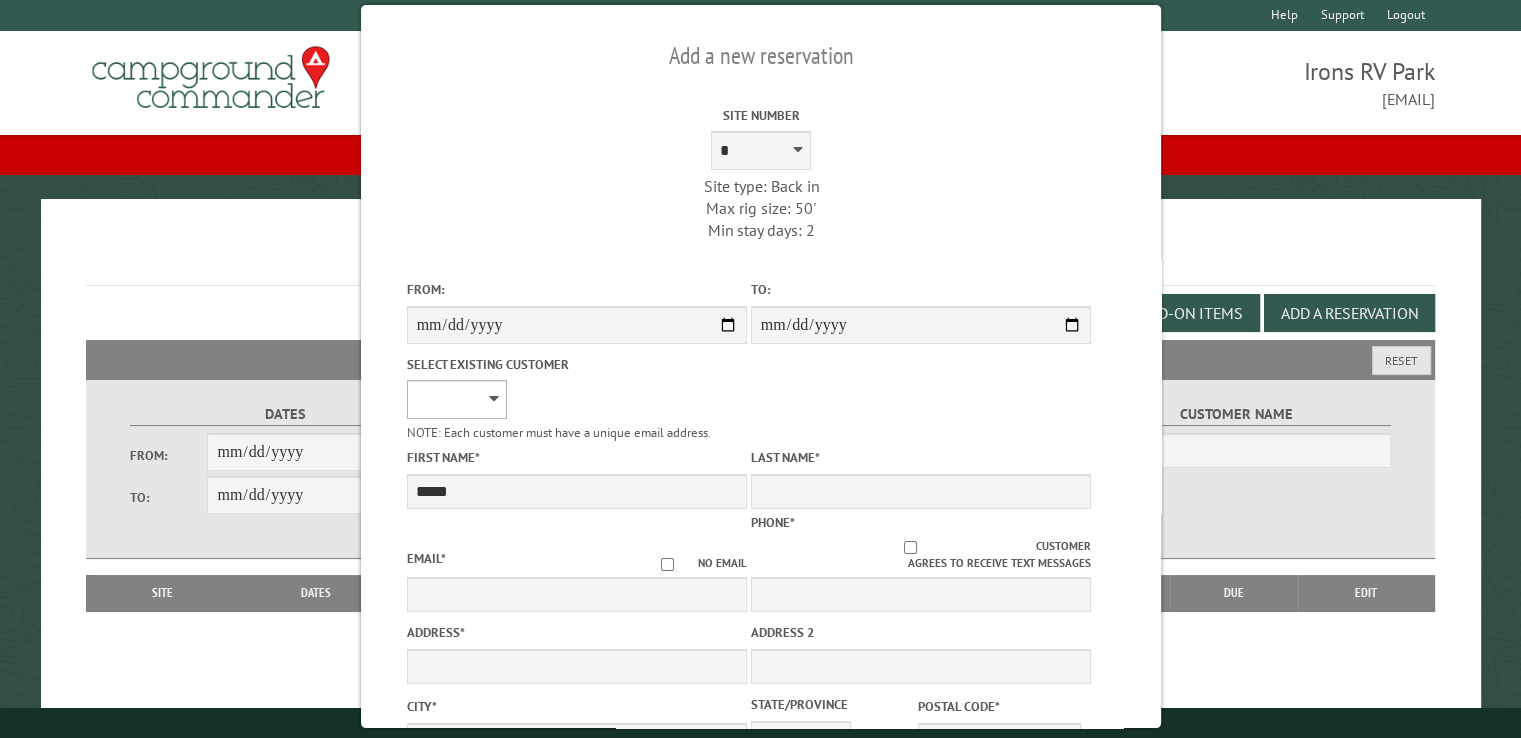 click on "**********" at bounding box center (456, 399) 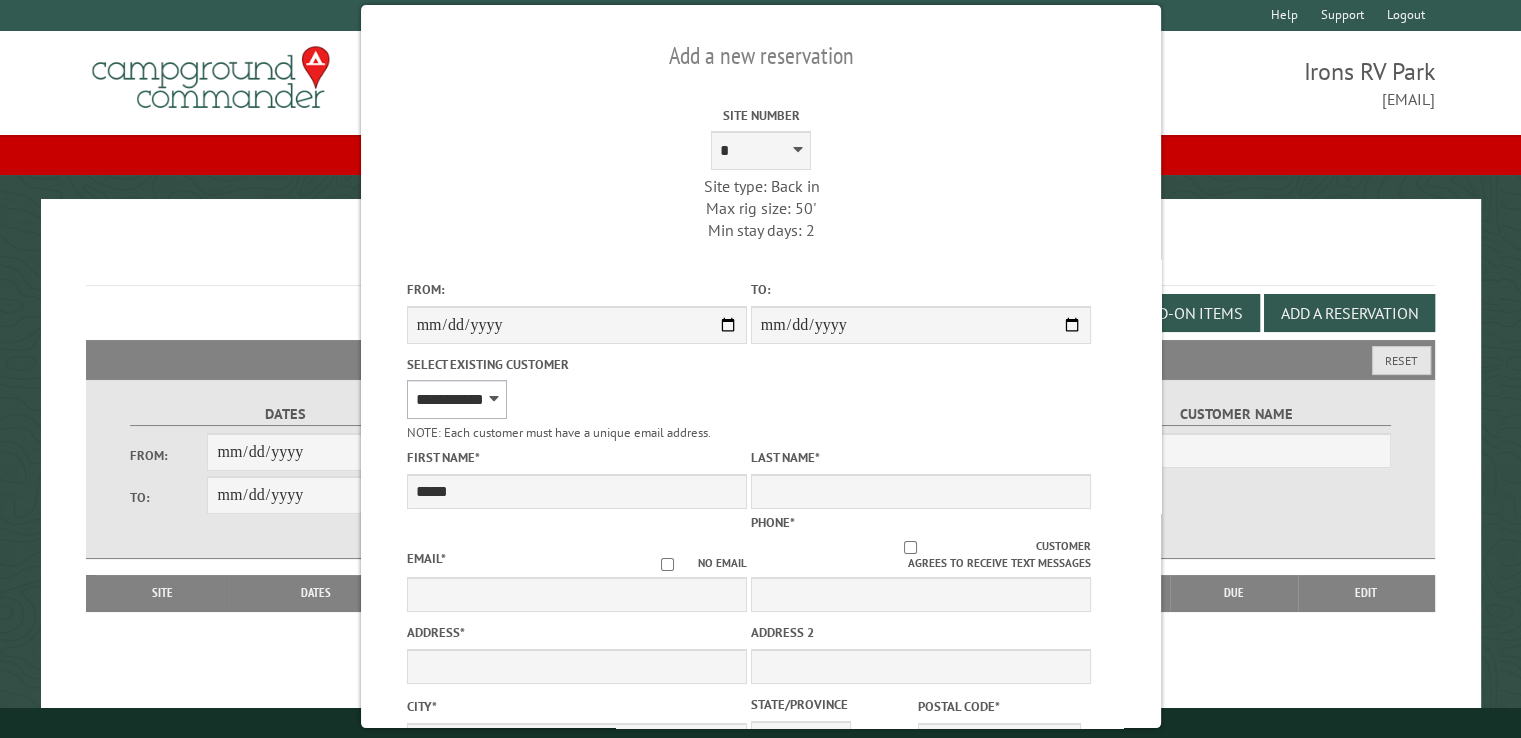 click on "**********" at bounding box center (456, 399) 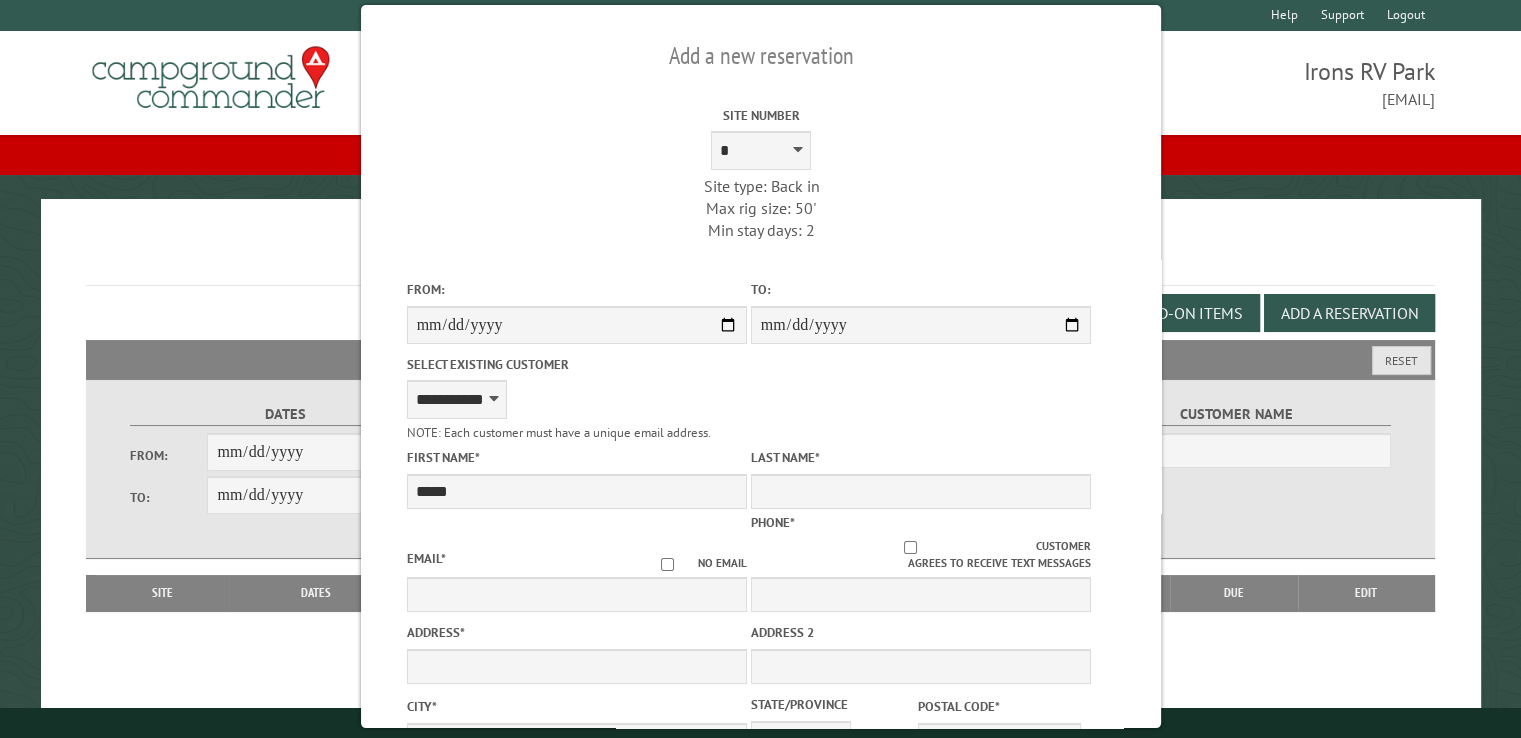 drag, startPoint x: 466, startPoint y: 419, endPoint x: 446, endPoint y: 458, distance: 43.829212 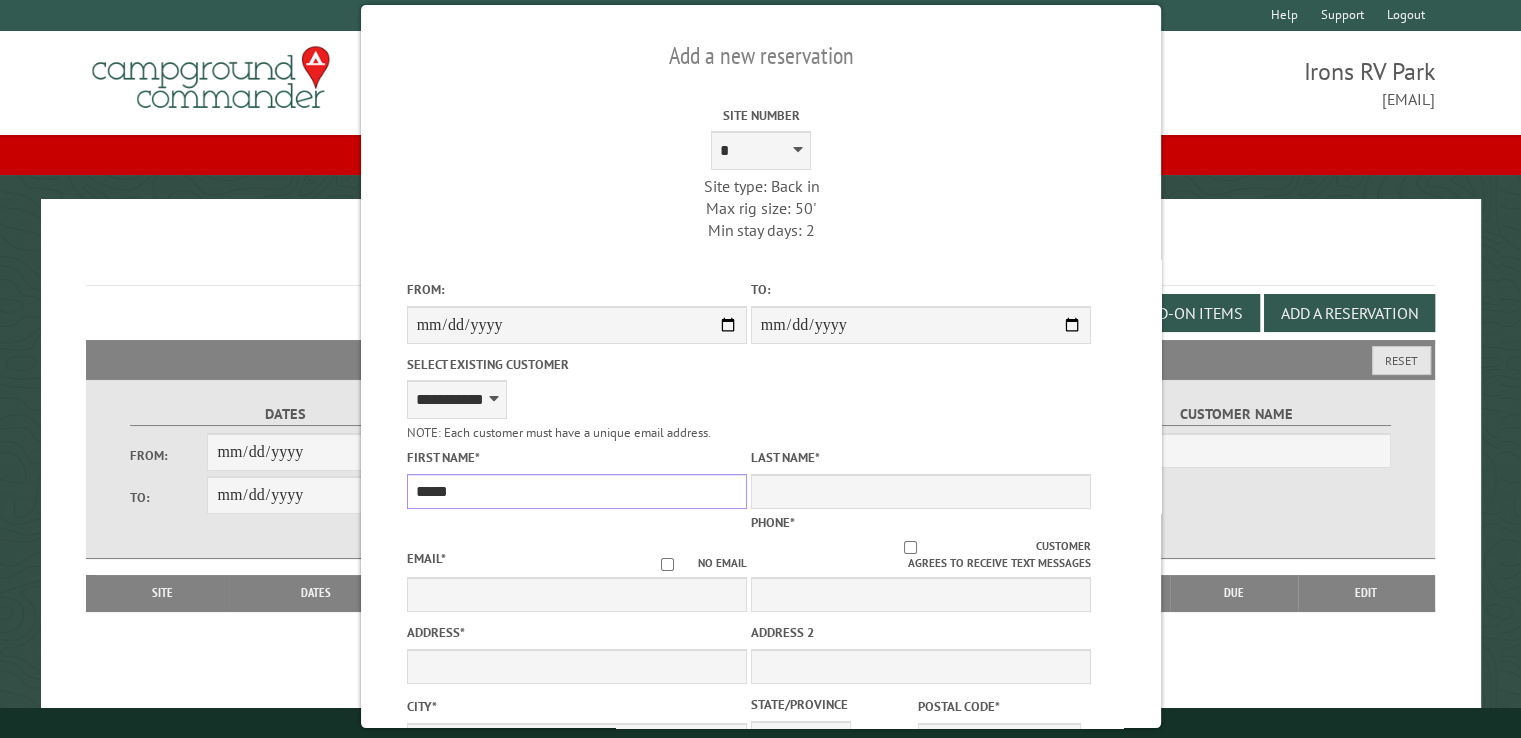 click on "*****" at bounding box center (576, 491) 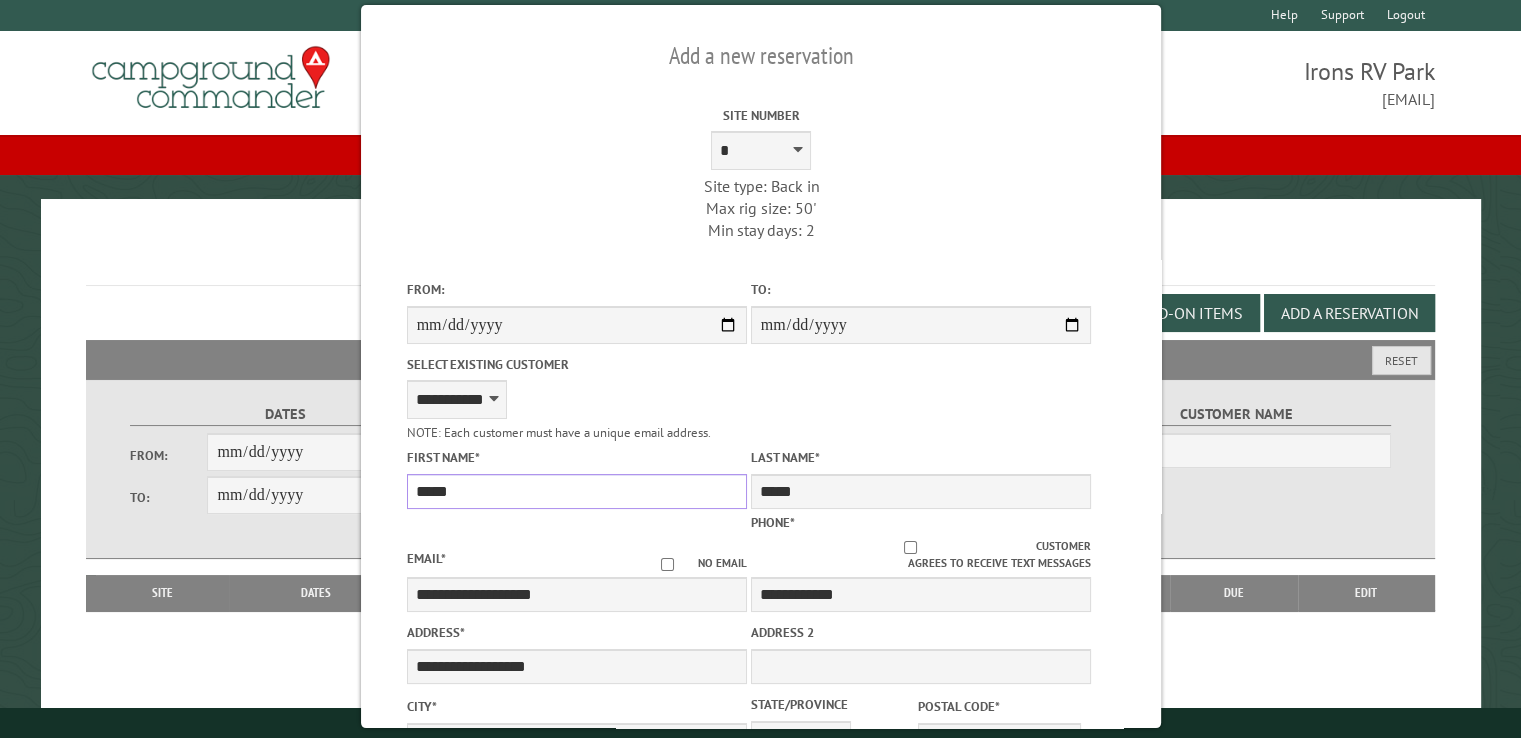 scroll, scrollTop: 0, scrollLeft: 0, axis: both 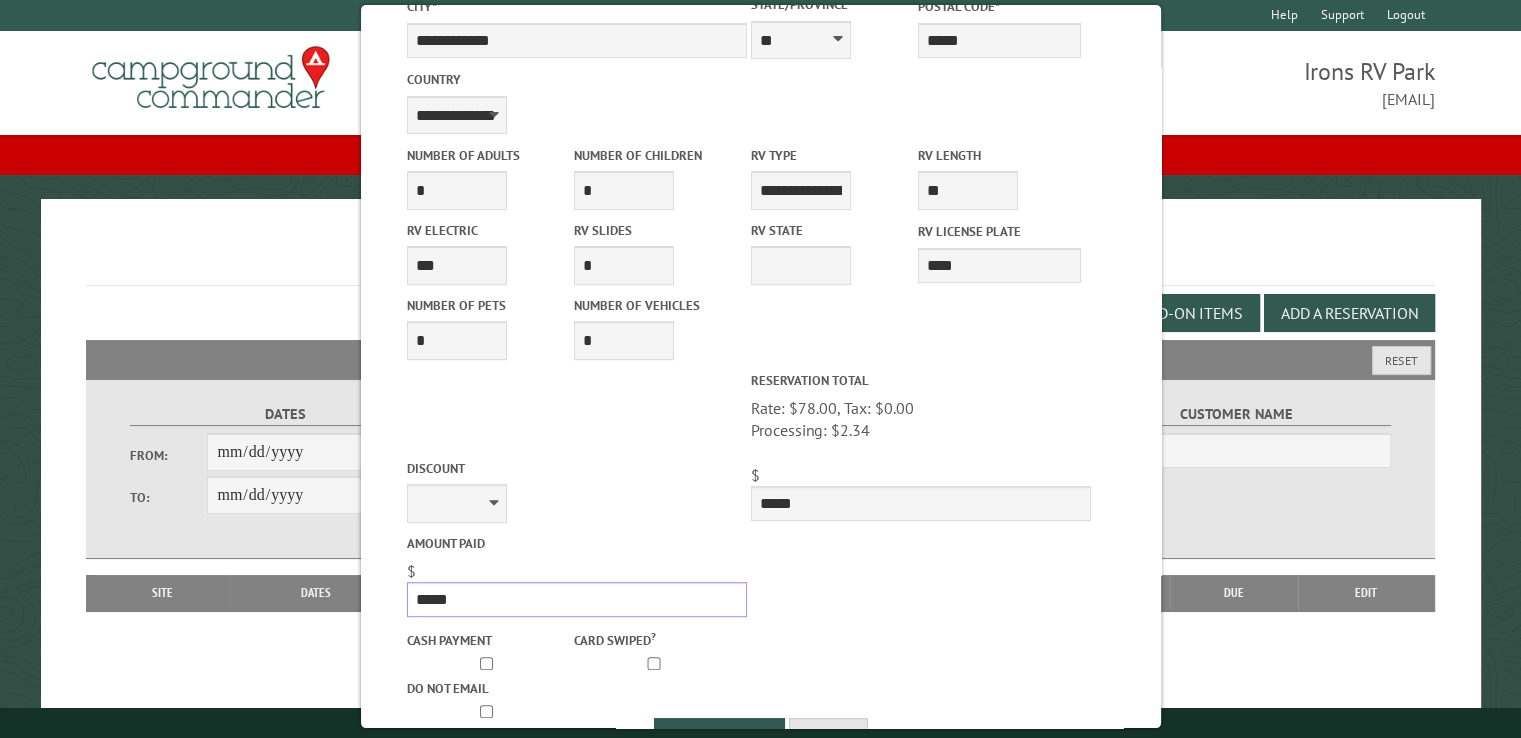 click on "*****" at bounding box center (576, 599) 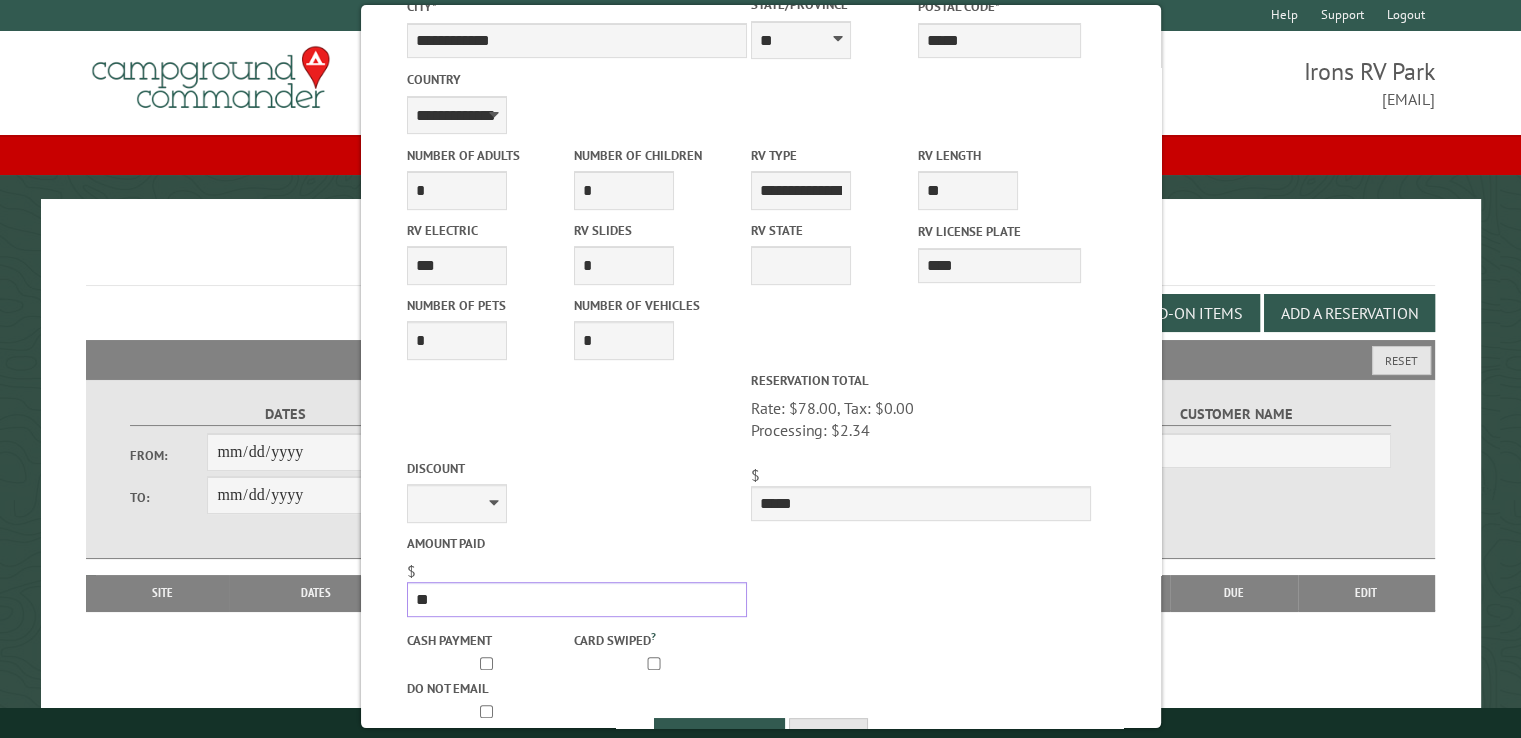 type on "*" 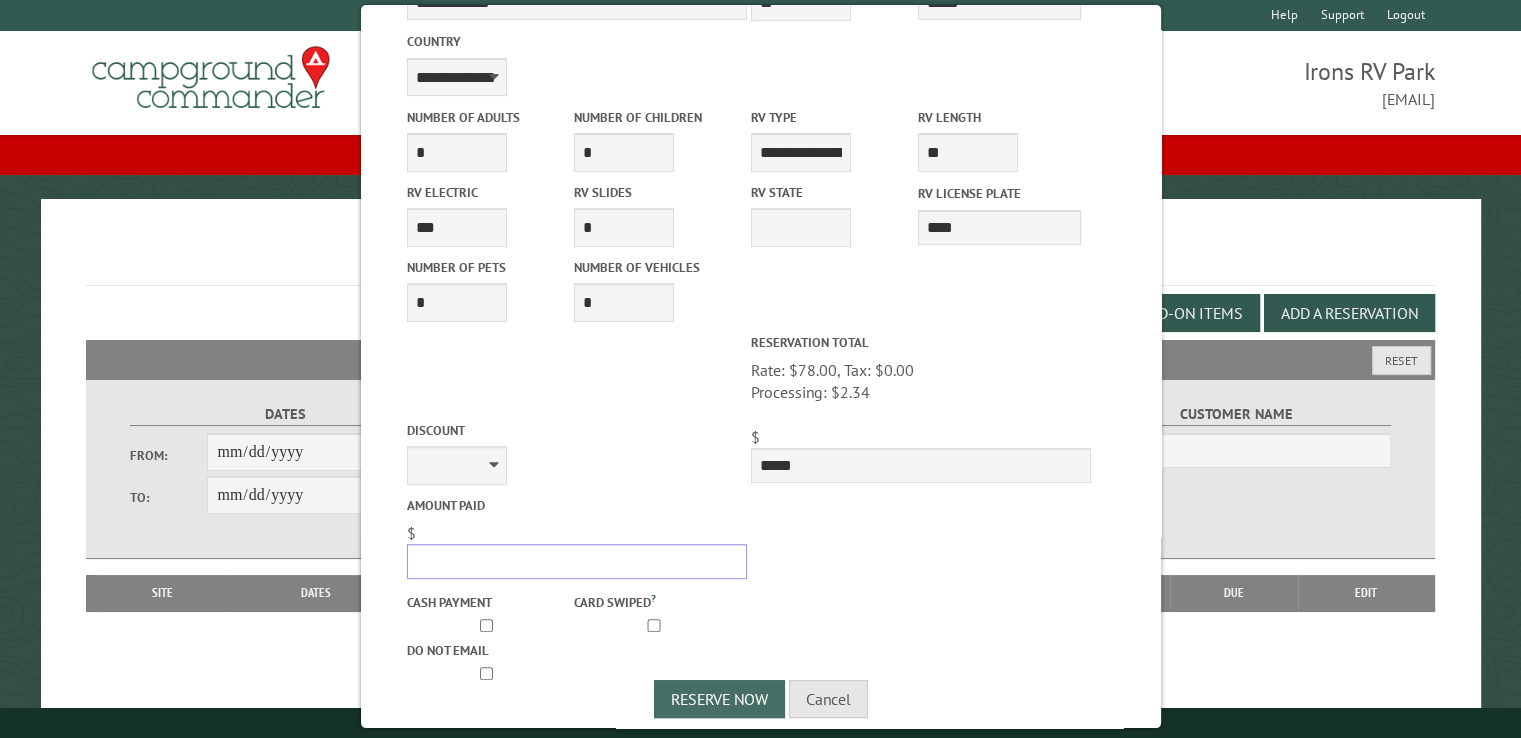 scroll, scrollTop: 754, scrollLeft: 0, axis: vertical 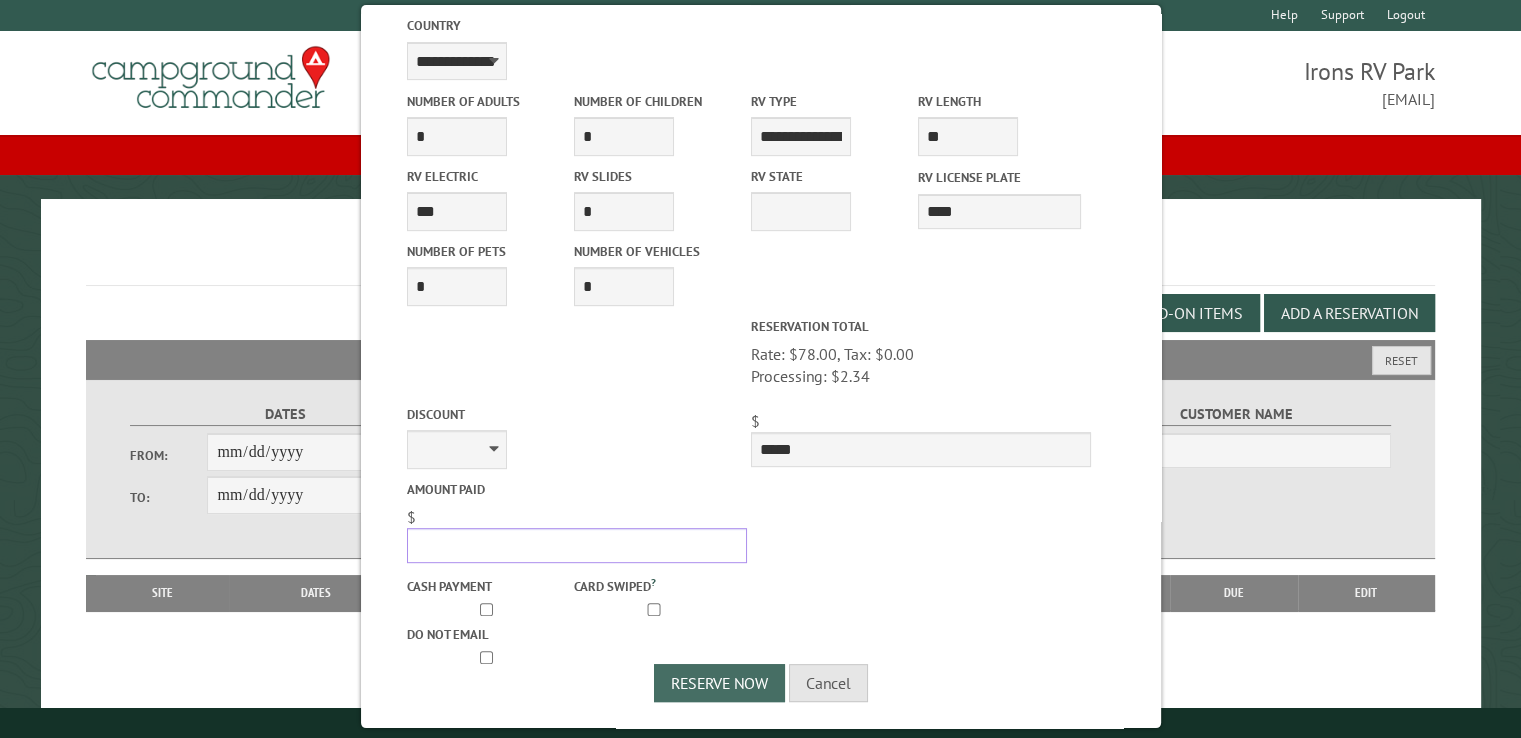 type 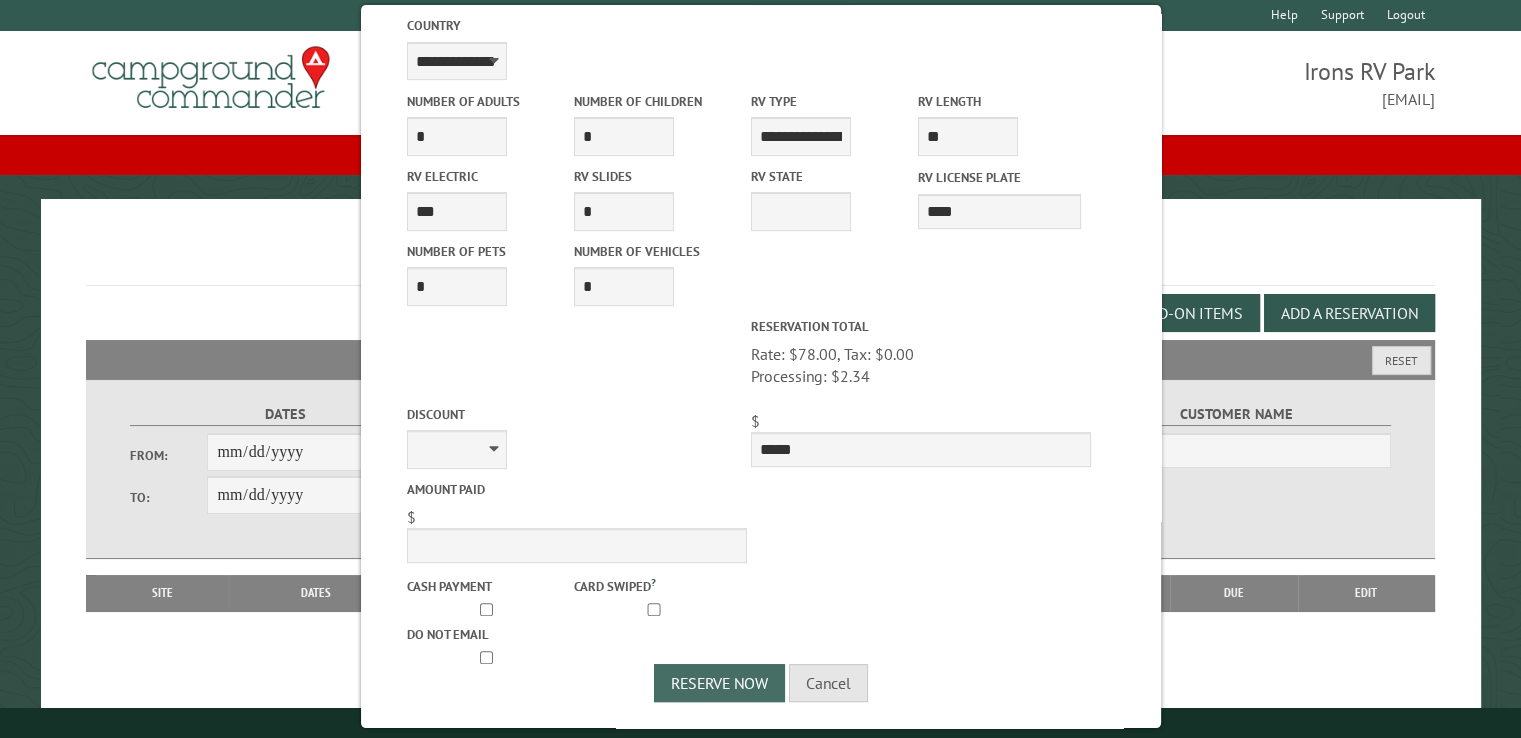 drag, startPoint x: 692, startPoint y: 672, endPoint x: 695, endPoint y: 682, distance: 10.440307 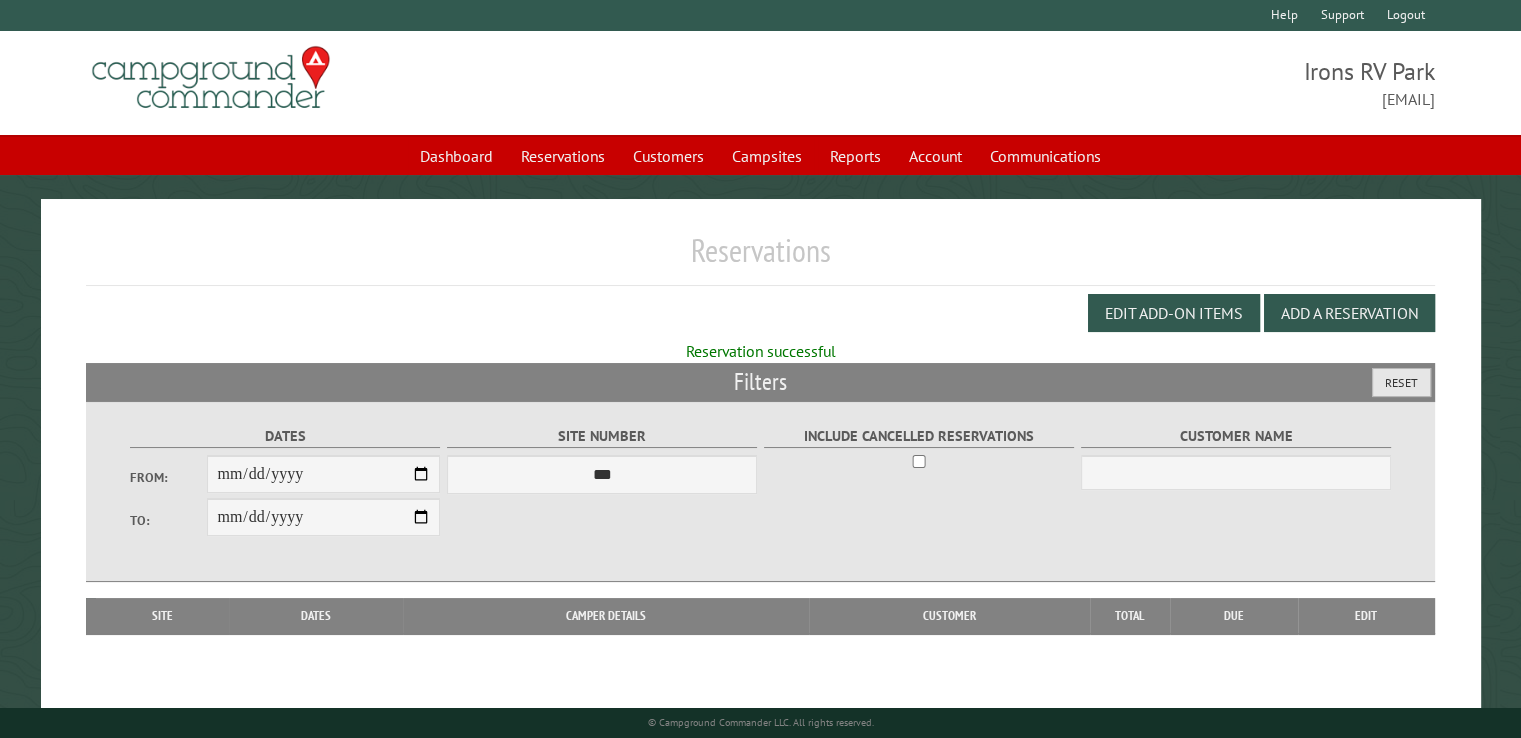 click on "Reset" at bounding box center (1401, 382) 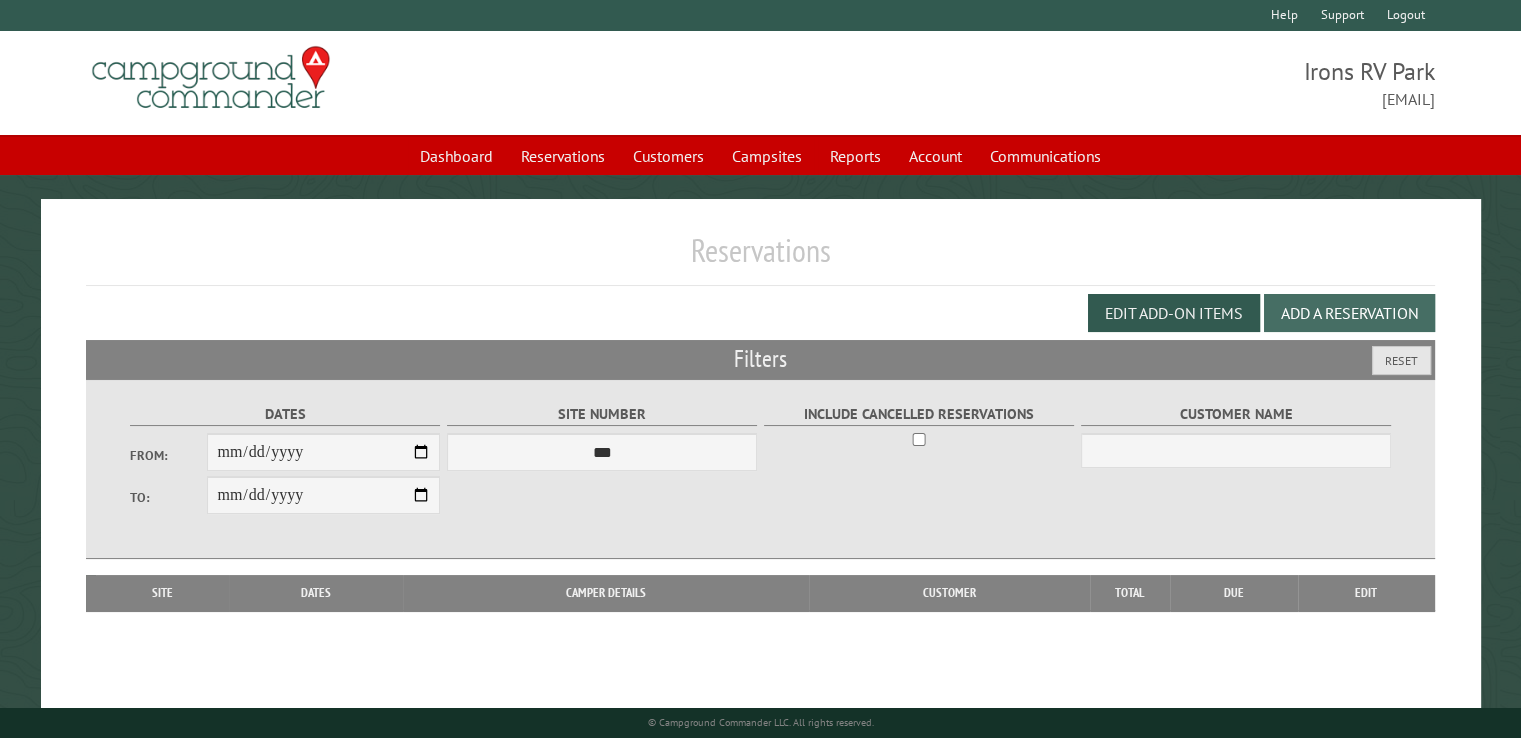 click on "Add a Reservation" at bounding box center [1349, 313] 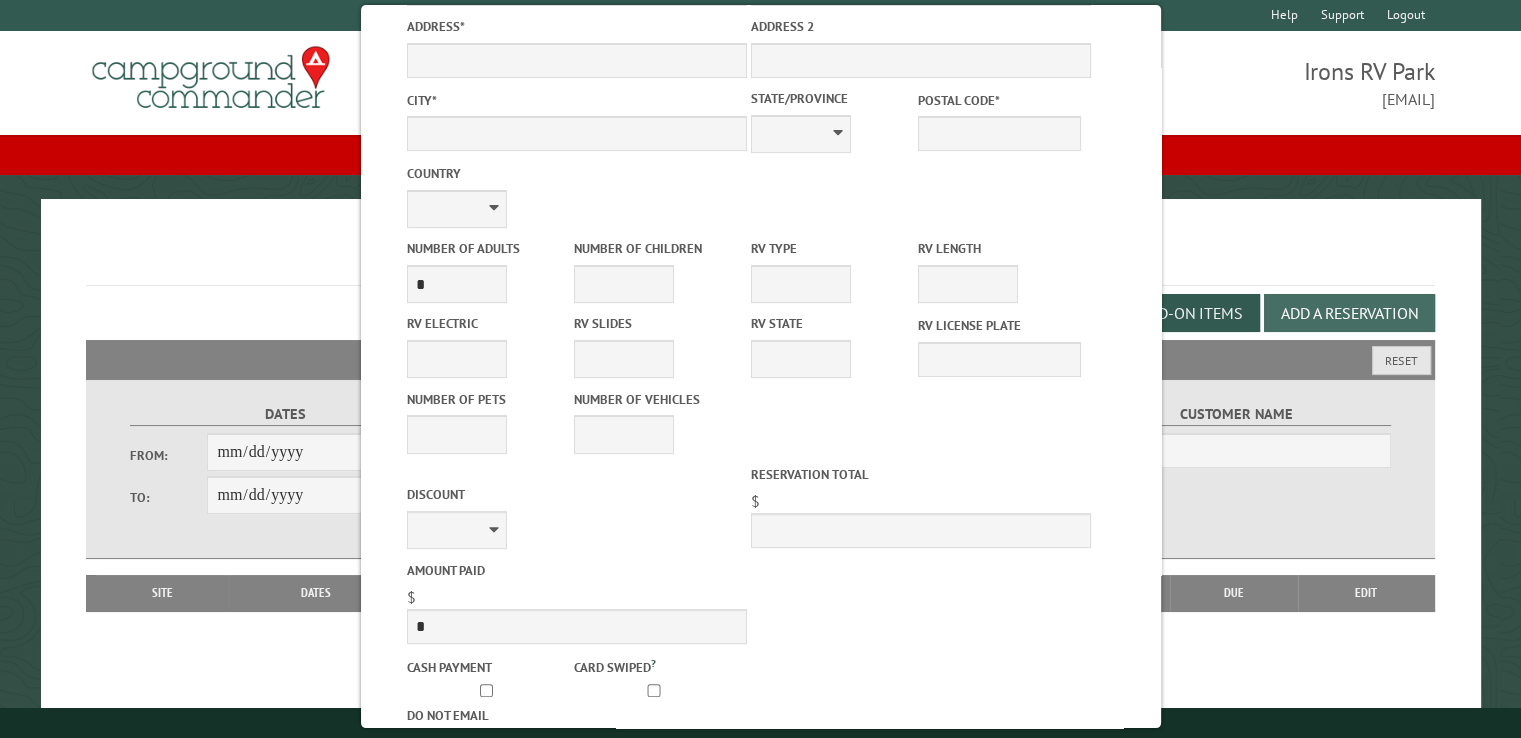 type on "****" 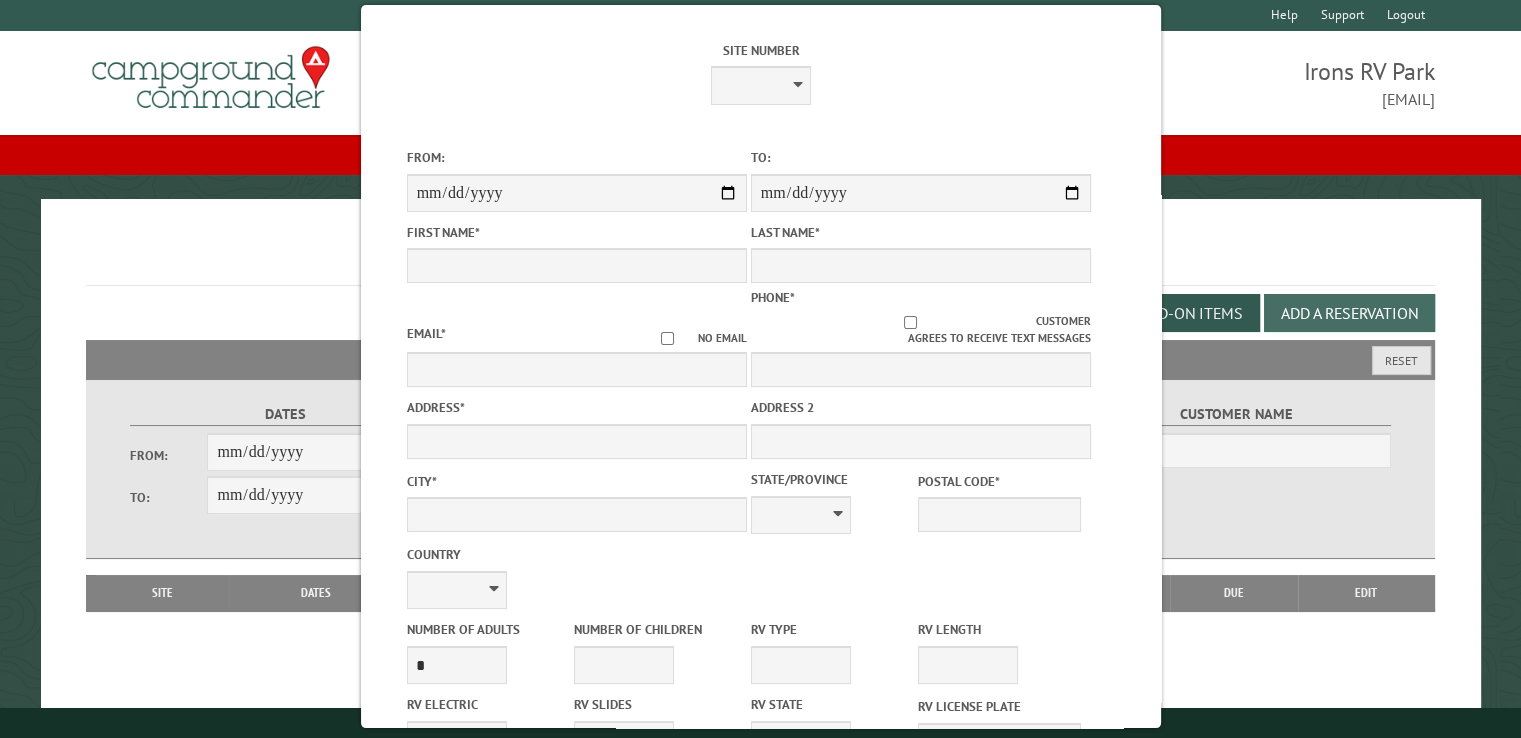 scroll, scrollTop: 26, scrollLeft: 0, axis: vertical 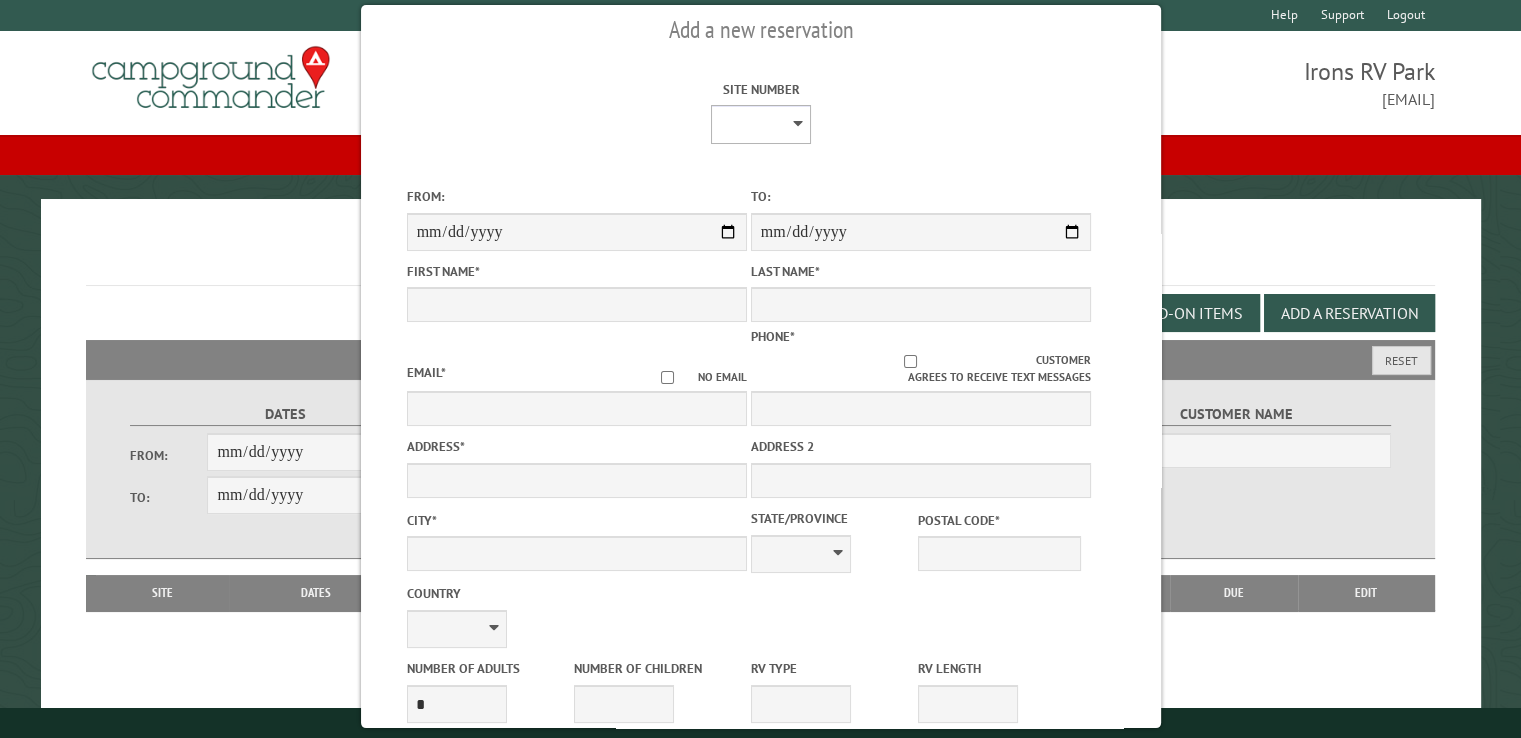 click on "**********" at bounding box center (761, 124) 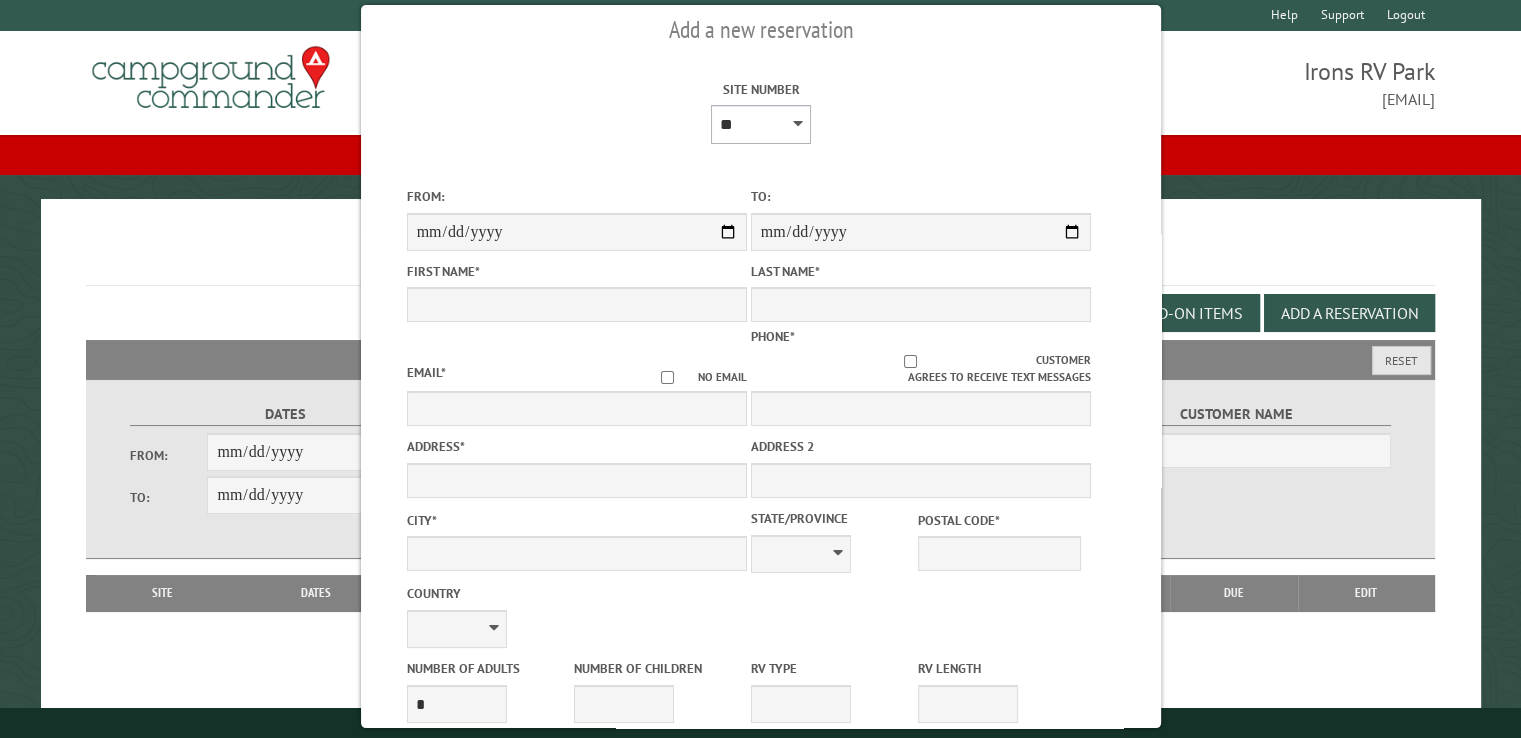 click on "**********" at bounding box center [761, 124] 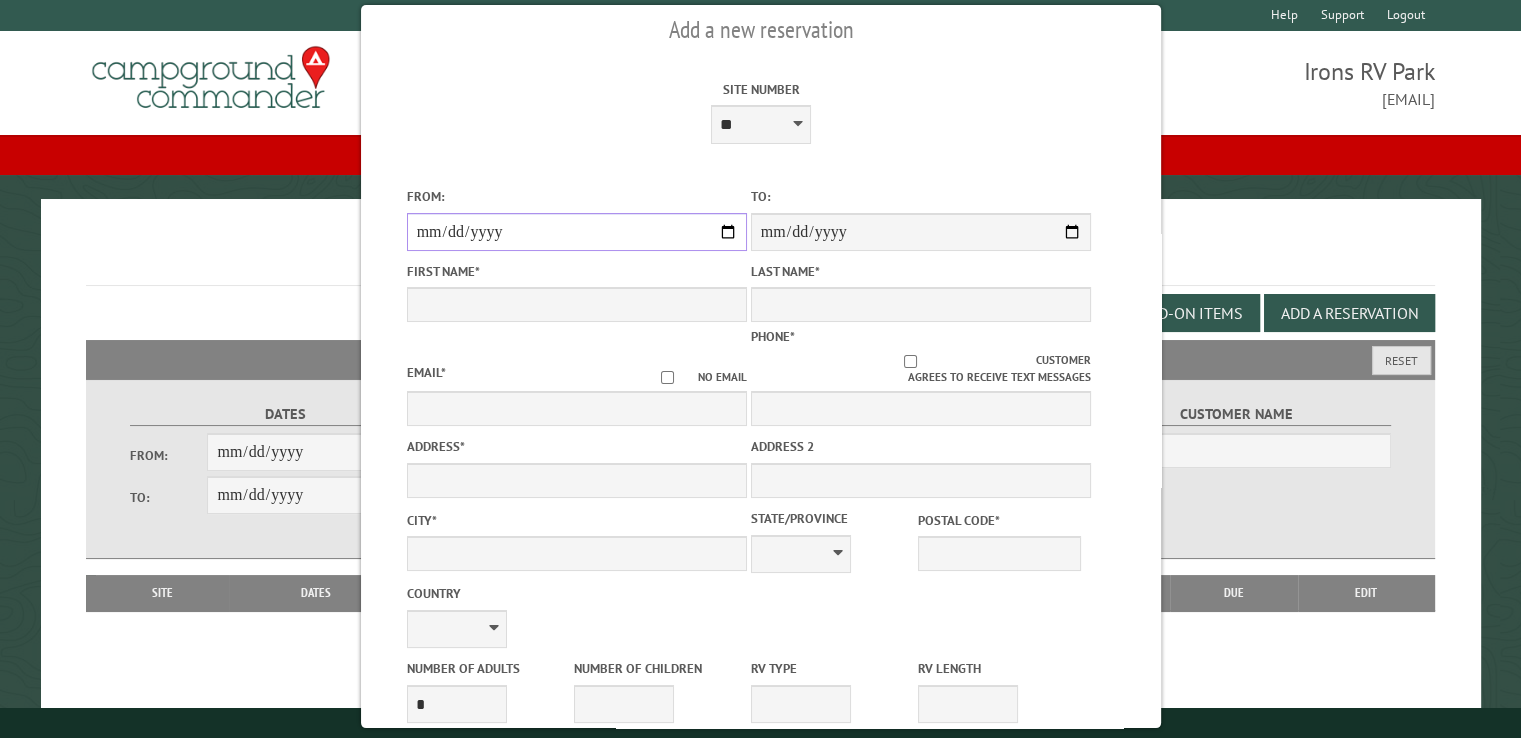 drag, startPoint x: 429, startPoint y: 234, endPoint x: 640, endPoint y: 260, distance: 212.59586 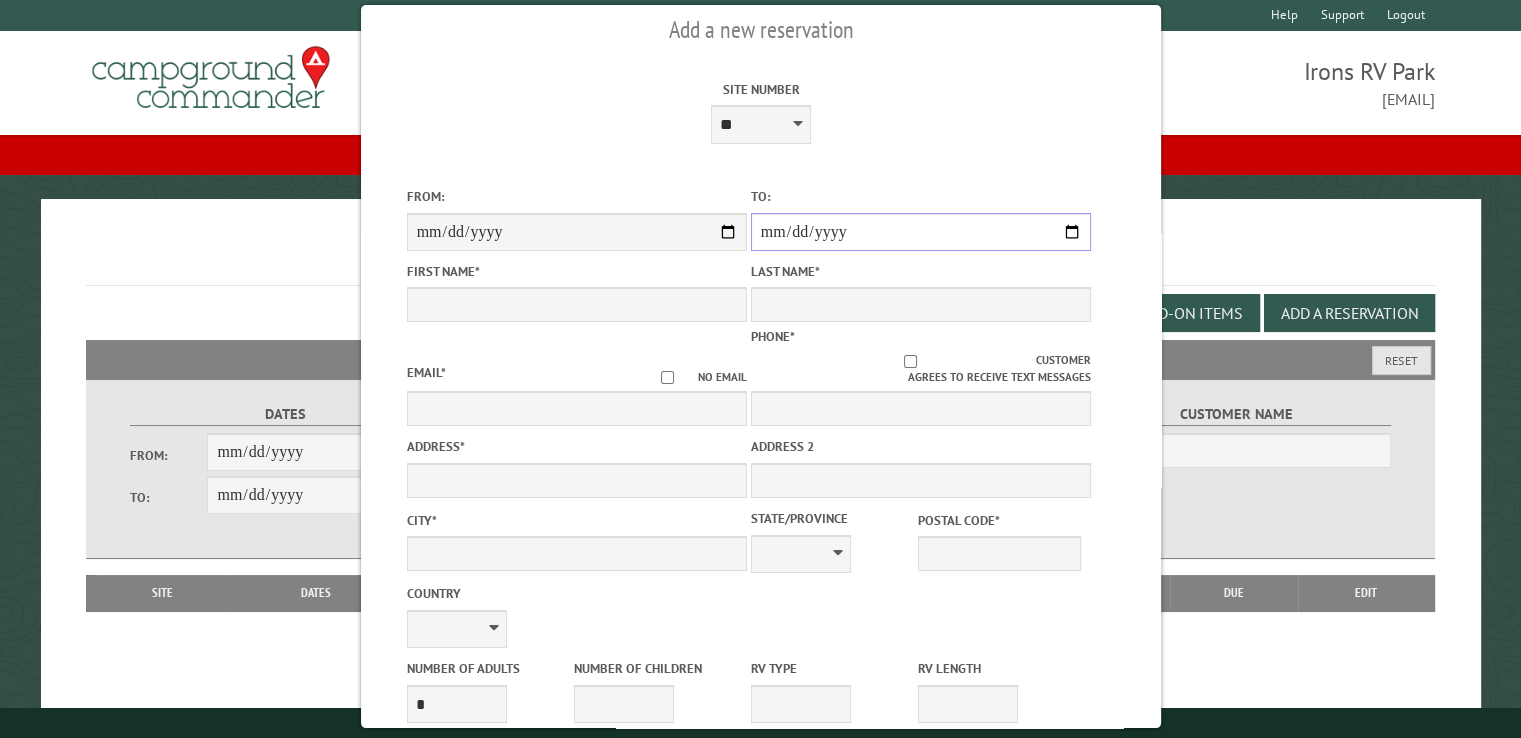 click on "**********" at bounding box center [920, 232] 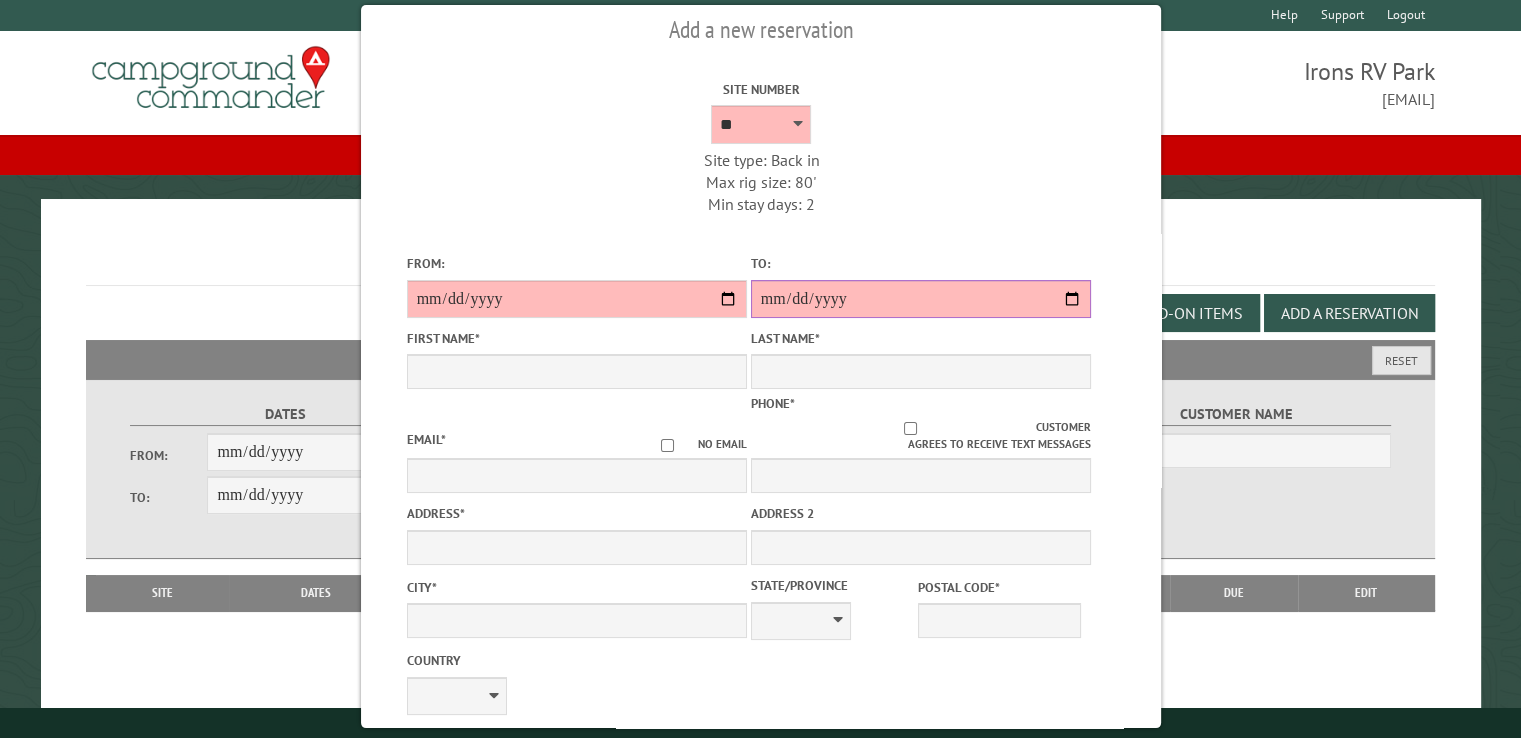 click on "**********" at bounding box center (920, 299) 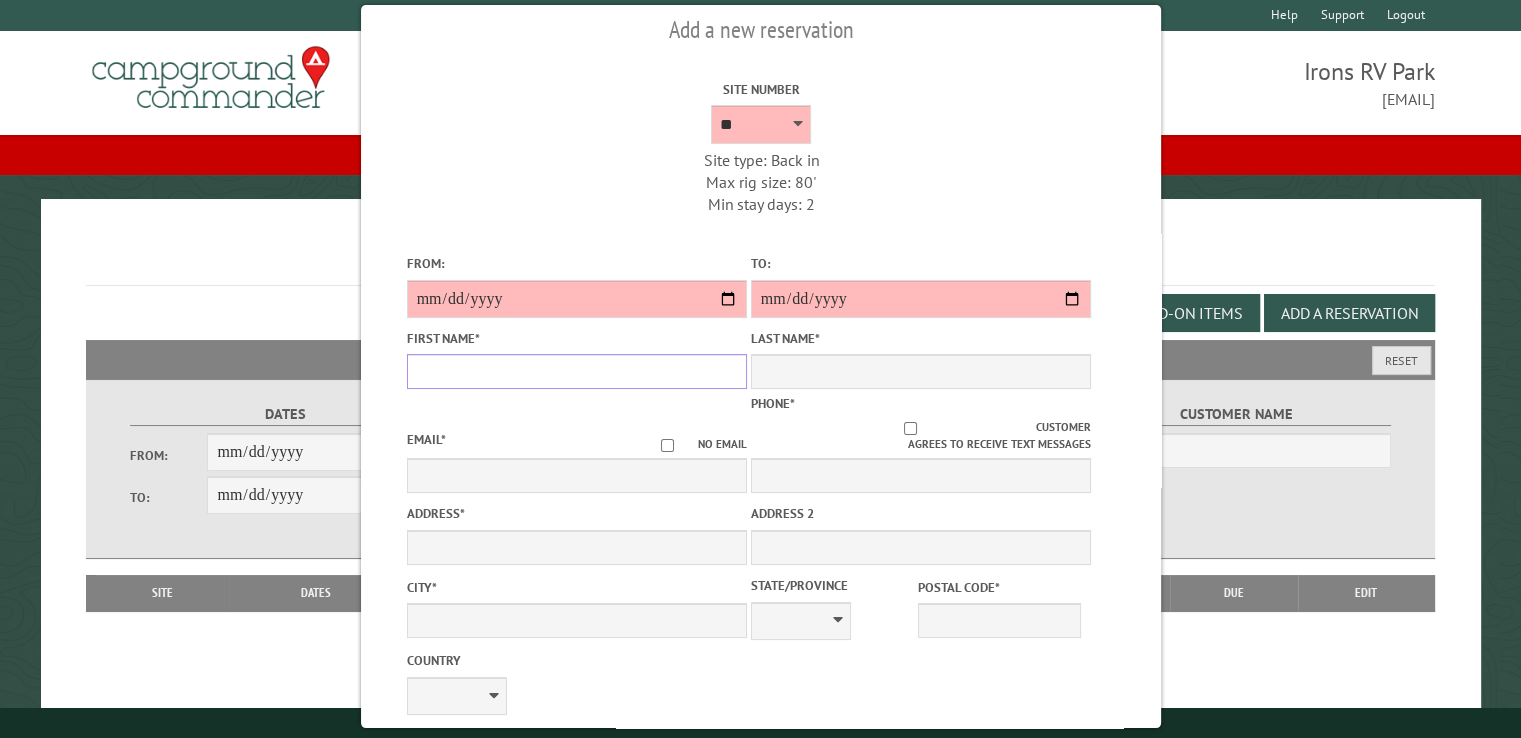 click on "First Name *" at bounding box center (576, 371) 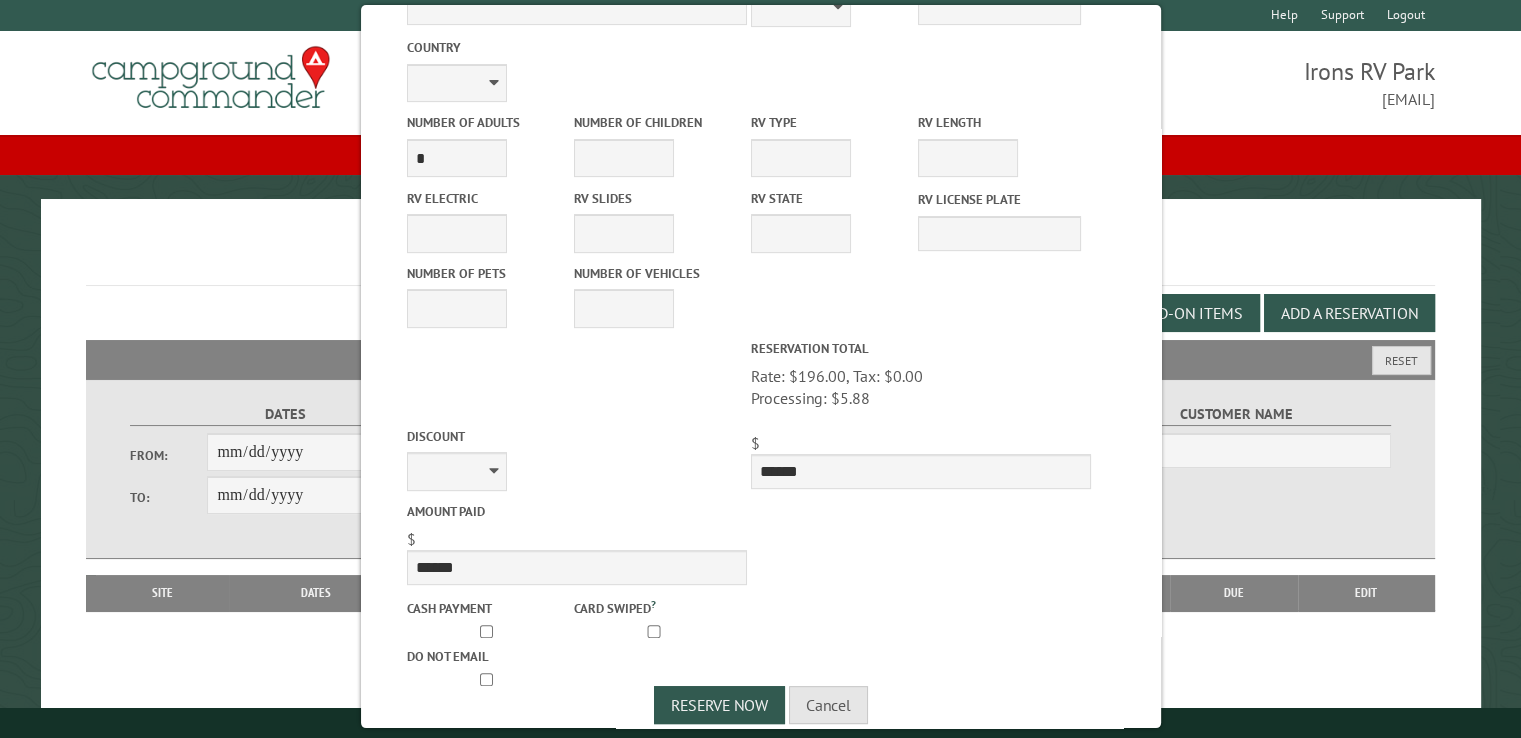 scroll, scrollTop: 660, scrollLeft: 0, axis: vertical 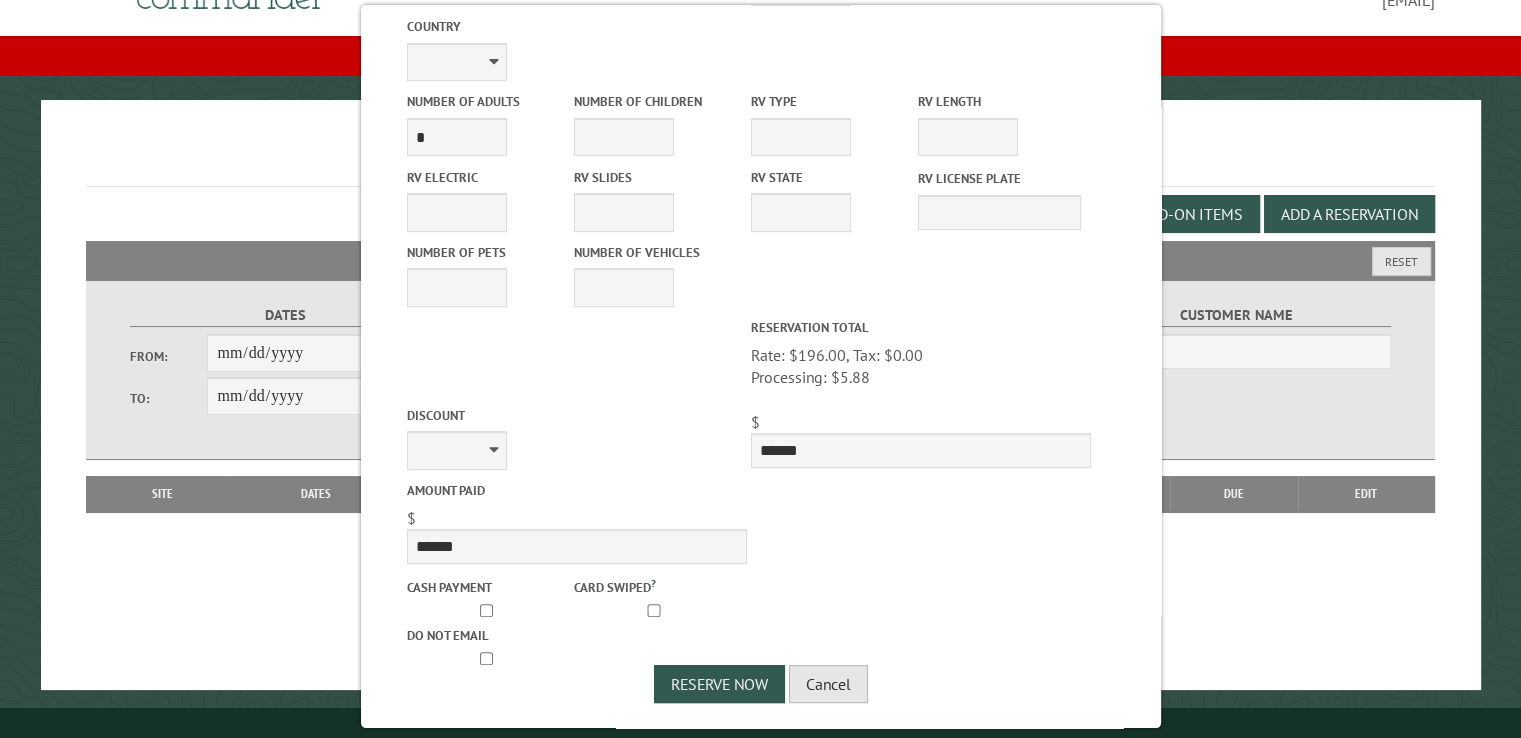 click on "Cancel" at bounding box center (828, 684) 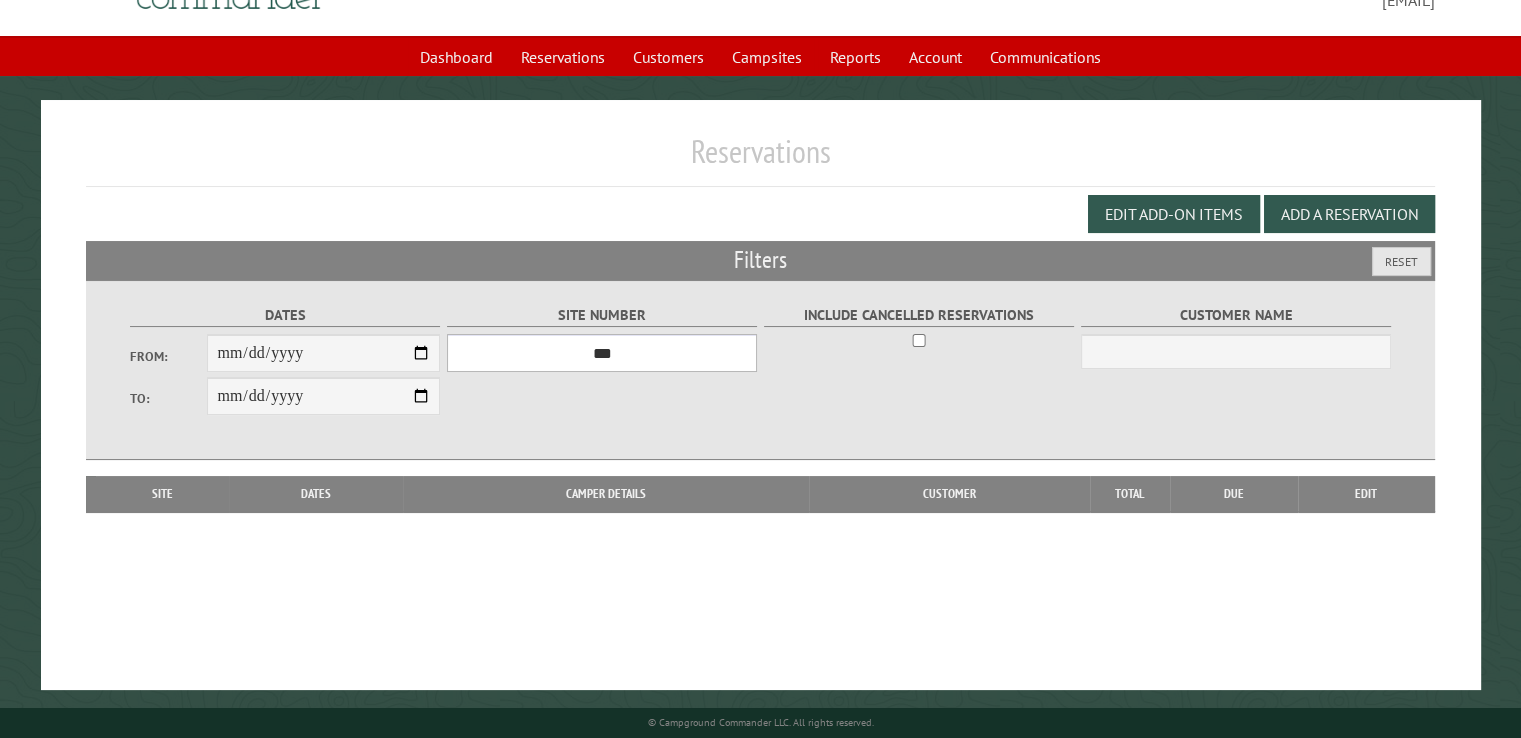 click on "**********" at bounding box center [602, 353] 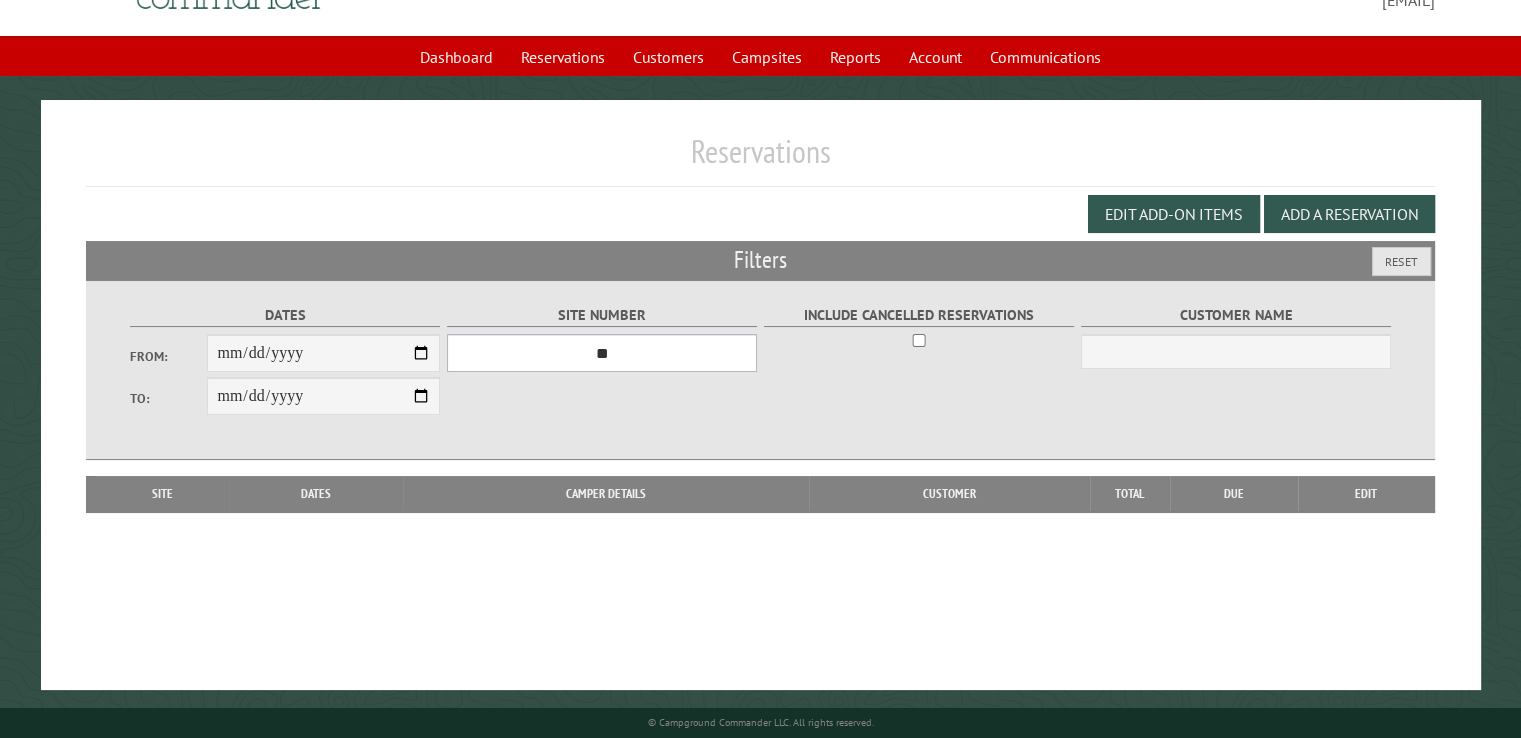 click on "**********" at bounding box center (602, 353) 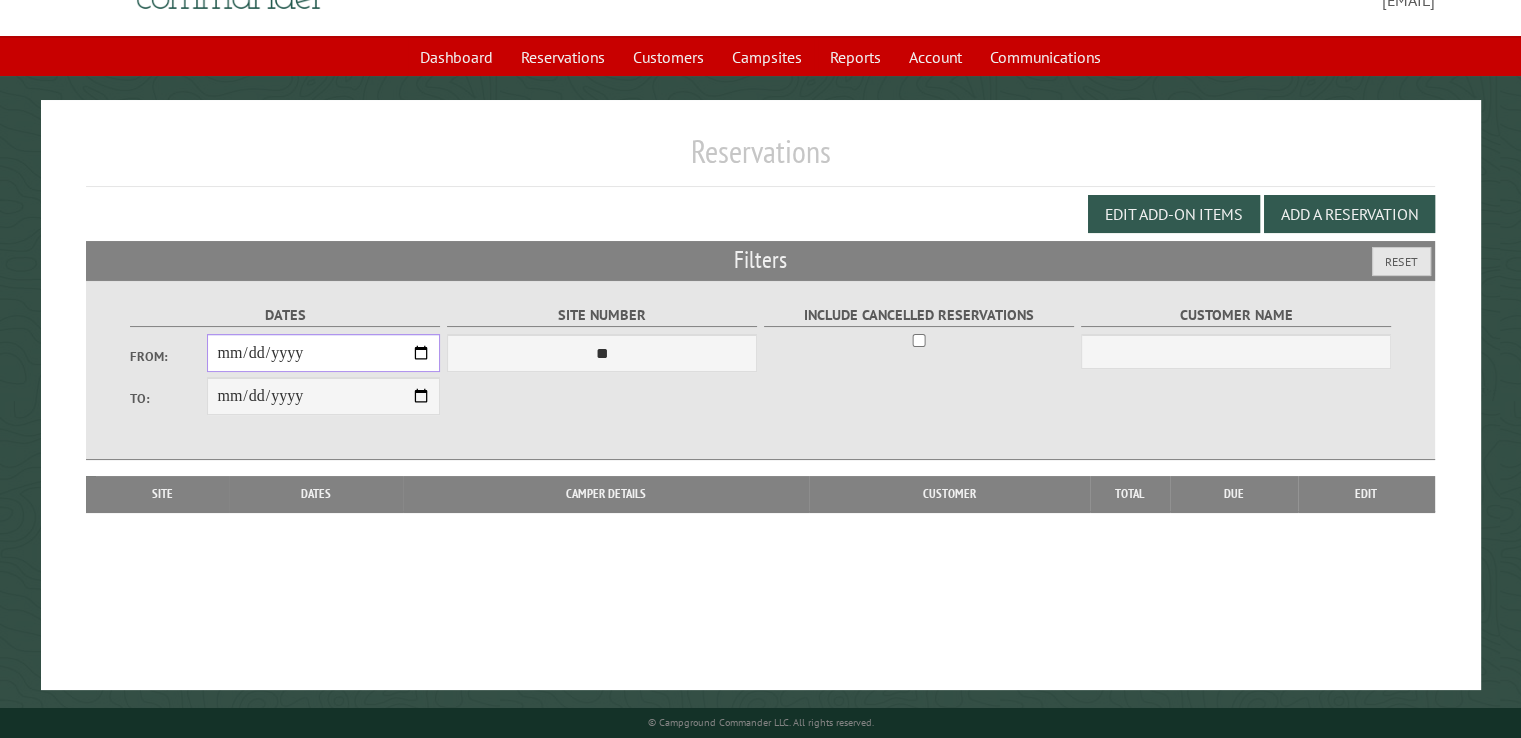 click on "From:" at bounding box center [323, 353] 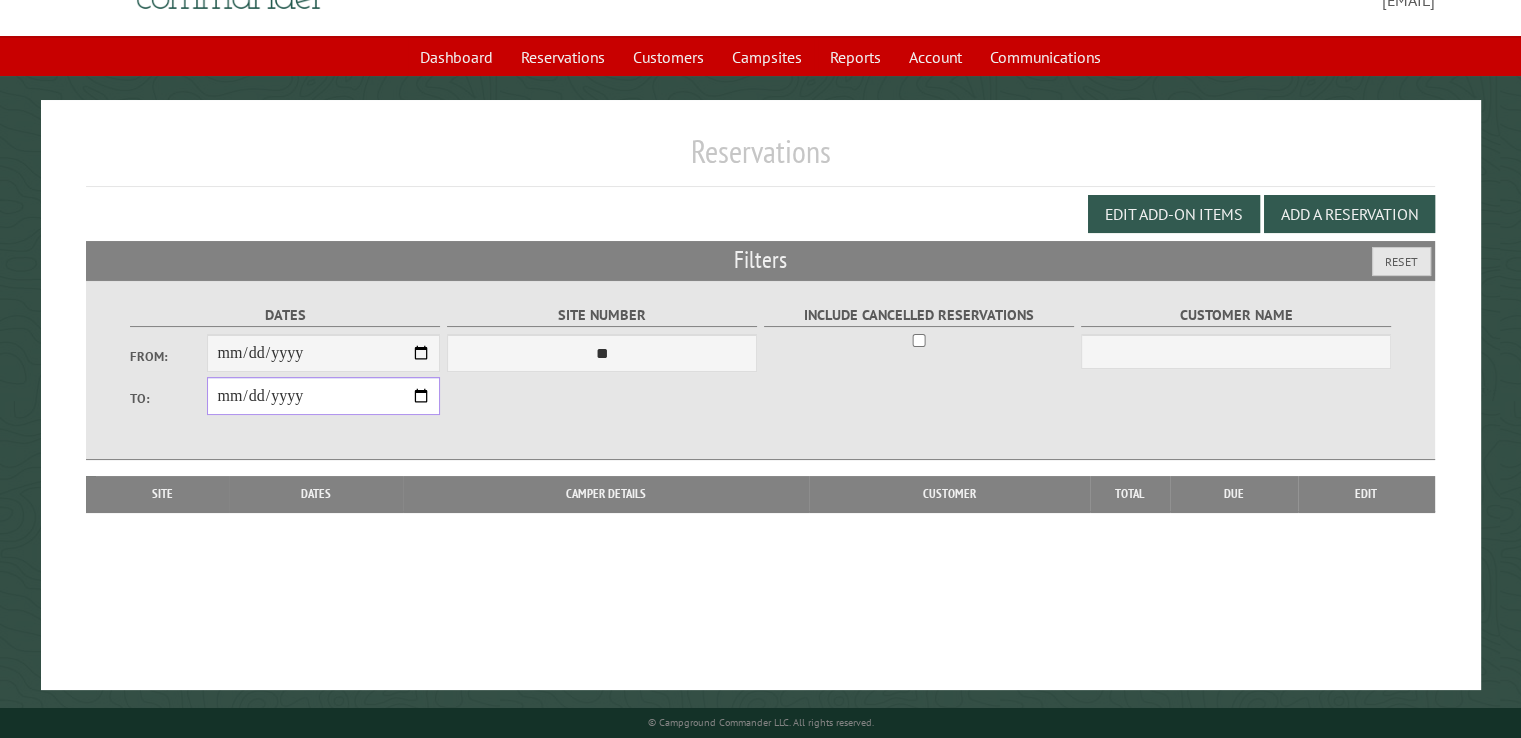 click on "**********" at bounding box center [323, 396] 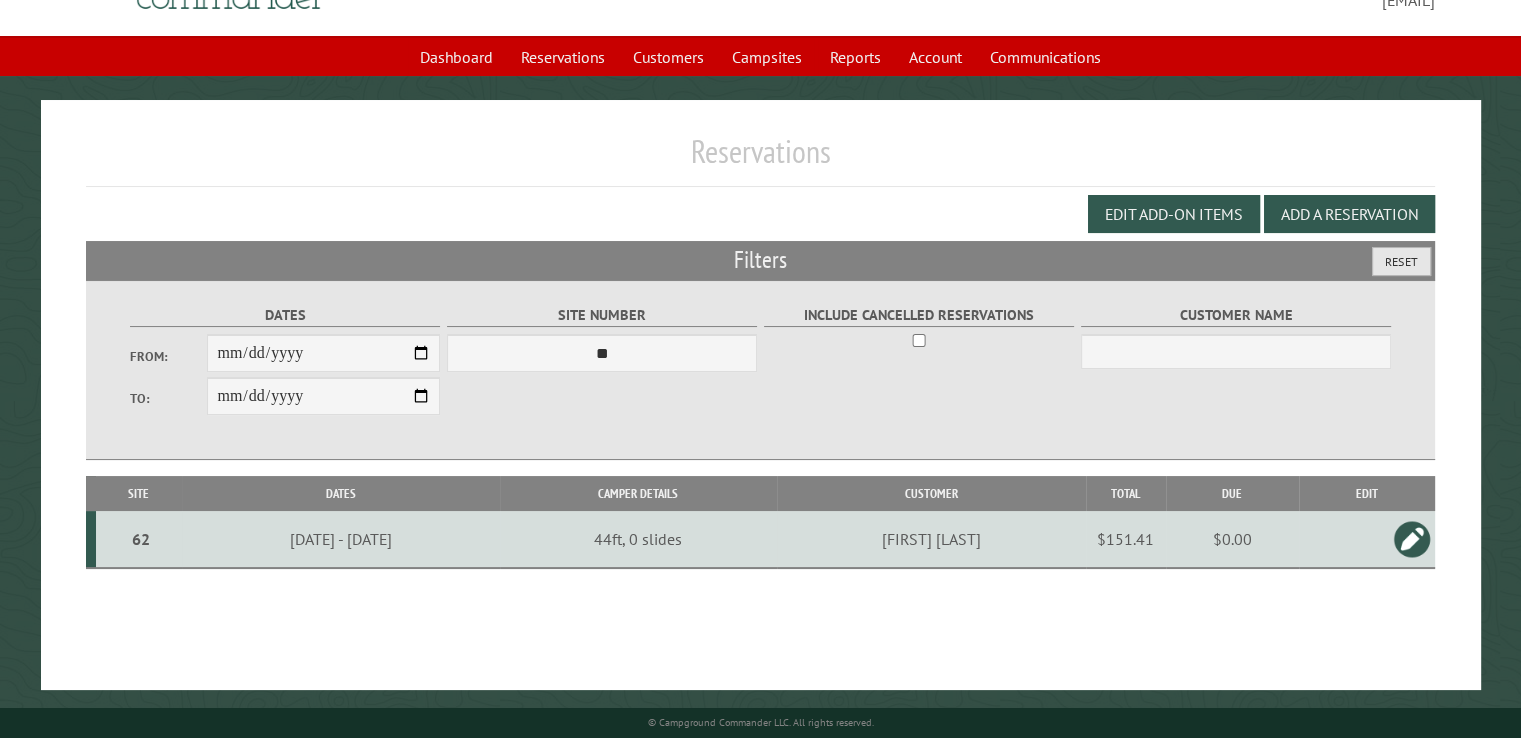 click on "Reset" at bounding box center (1401, 261) 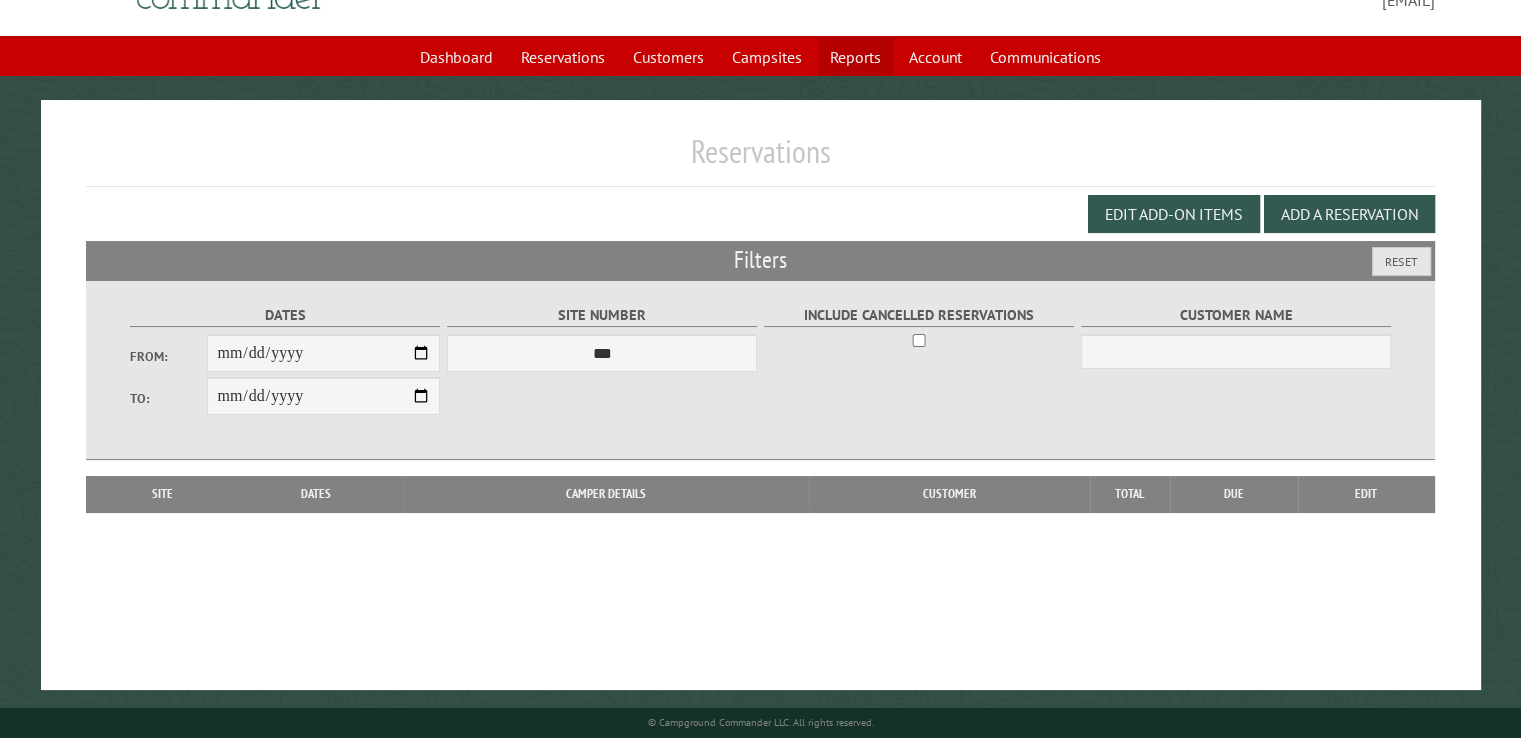 click on "Reports" at bounding box center [855, 57] 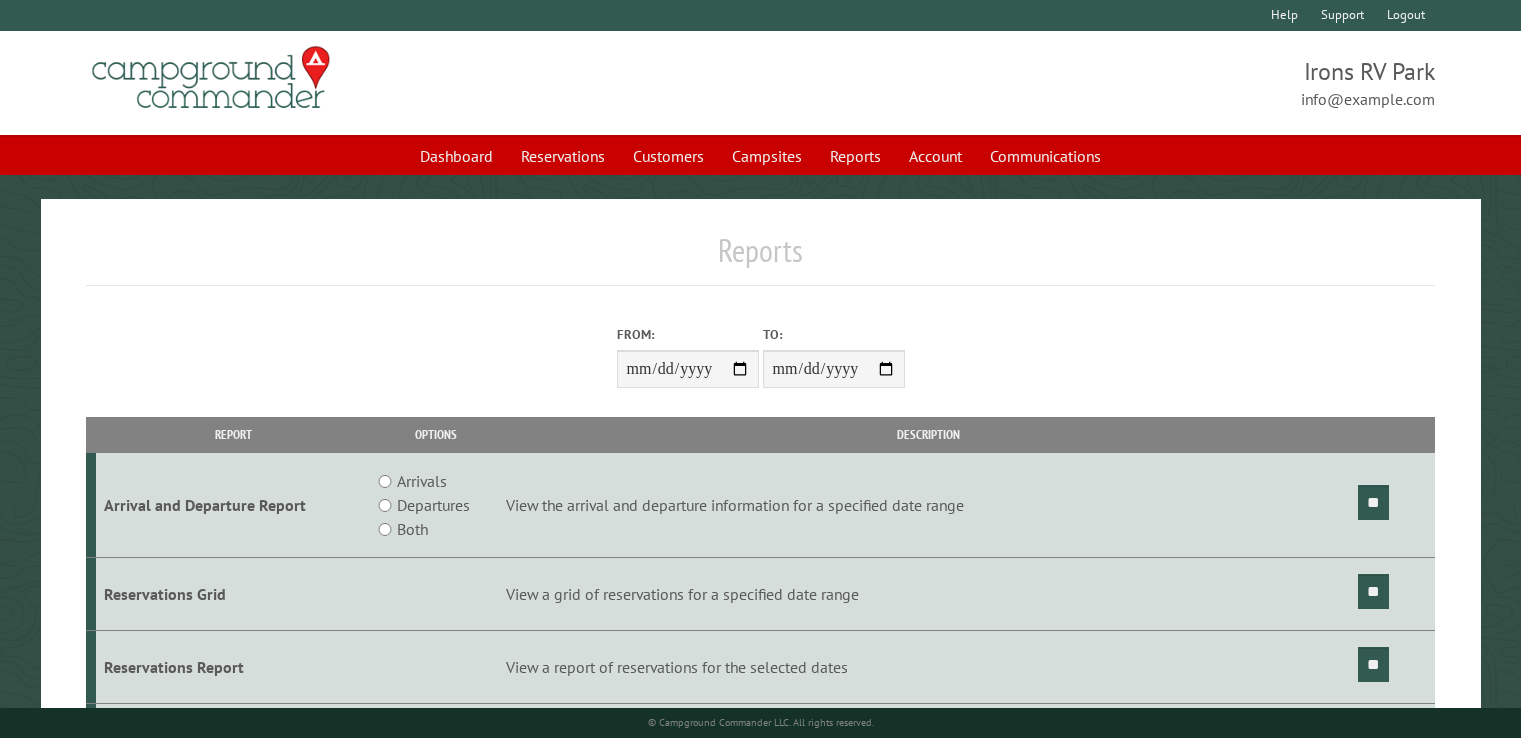 scroll, scrollTop: 0, scrollLeft: 0, axis: both 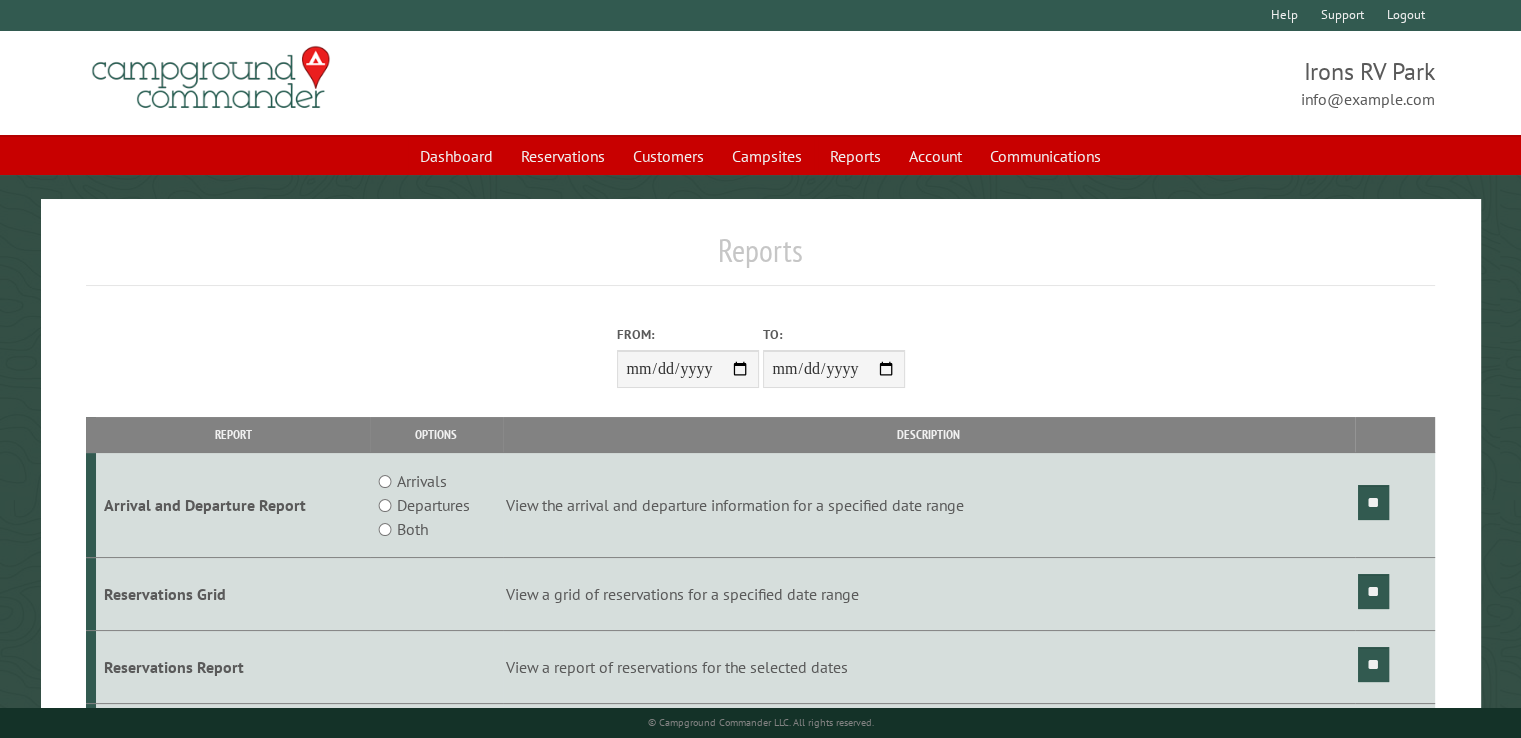 type on "**********" 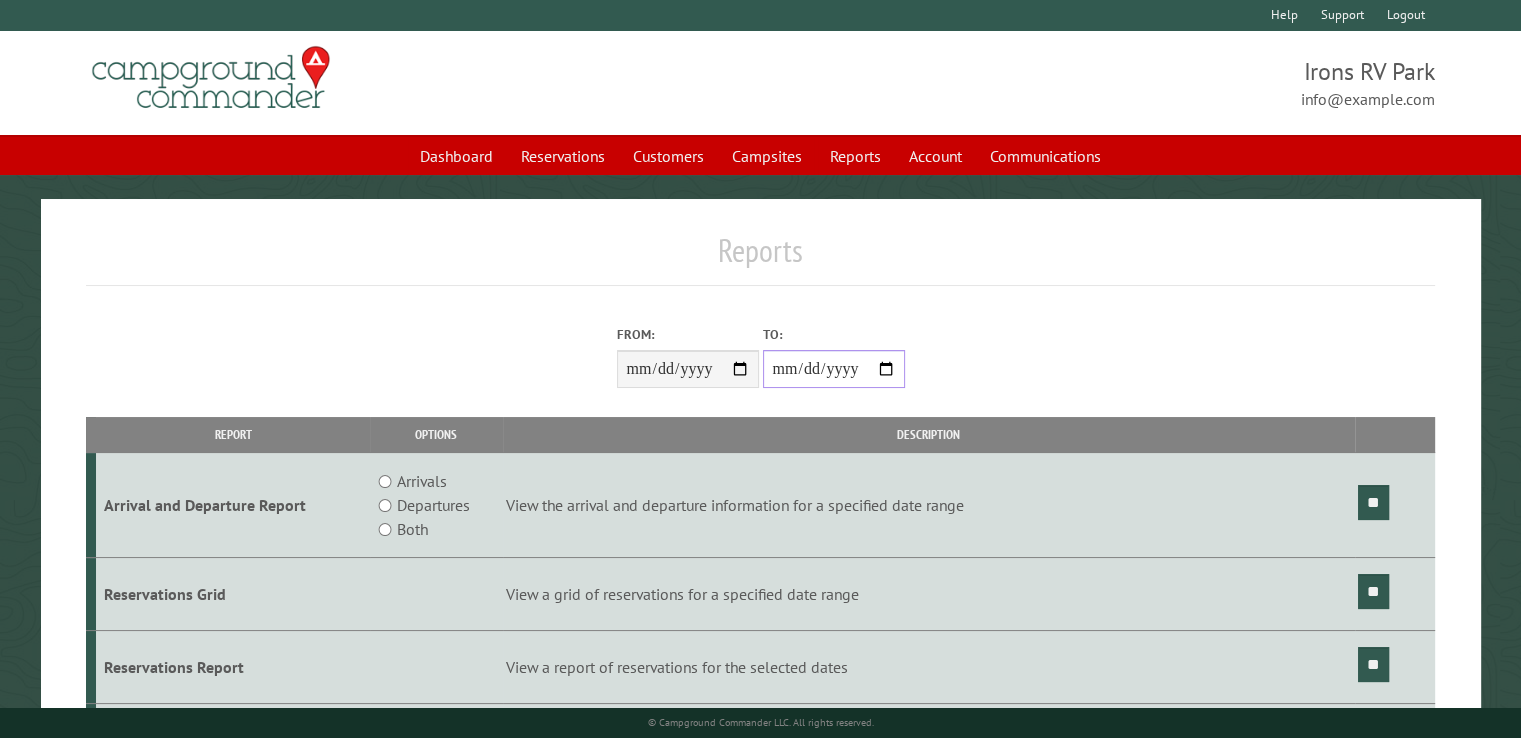 drag, startPoint x: 891, startPoint y: 365, endPoint x: 873, endPoint y: 377, distance: 21.633308 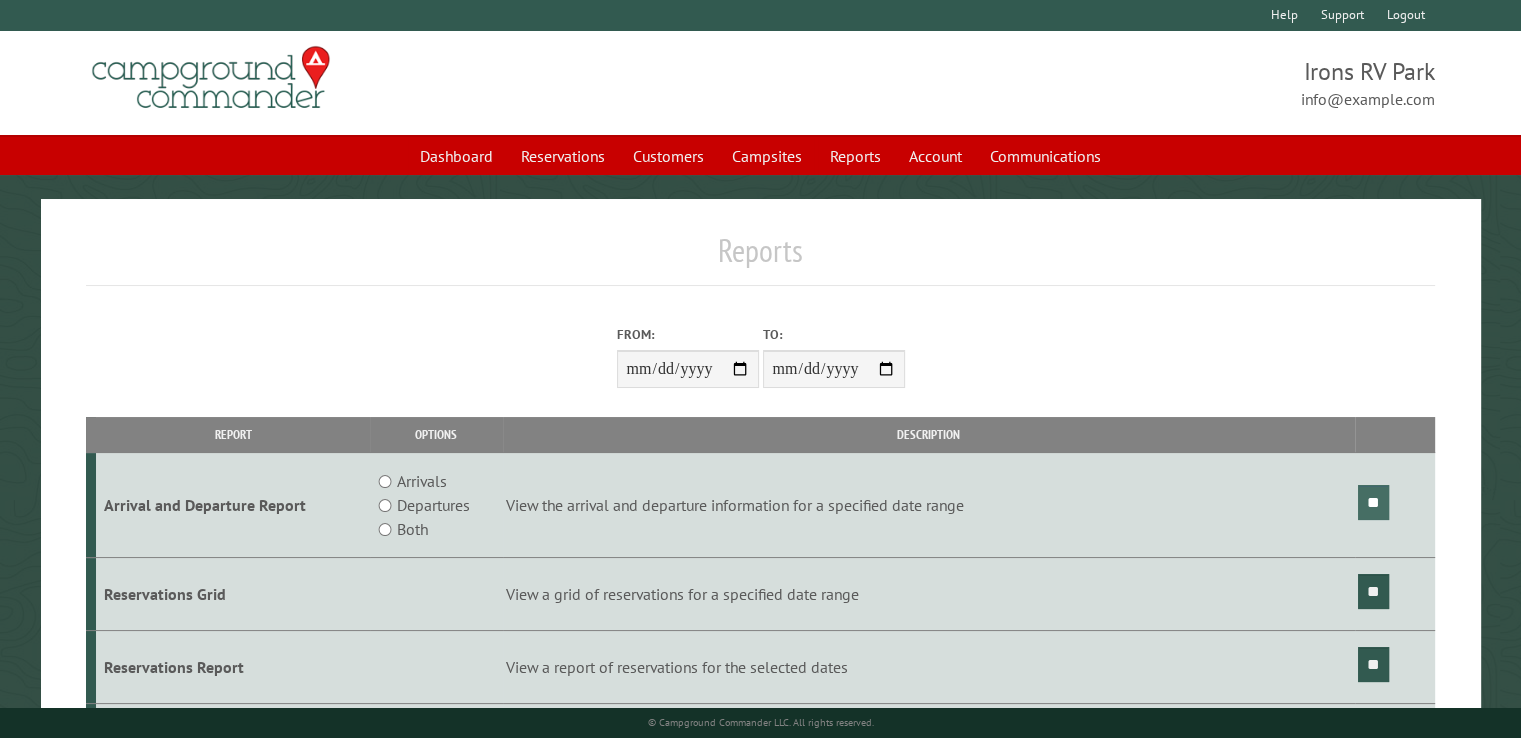 click on "**" at bounding box center [1373, 502] 